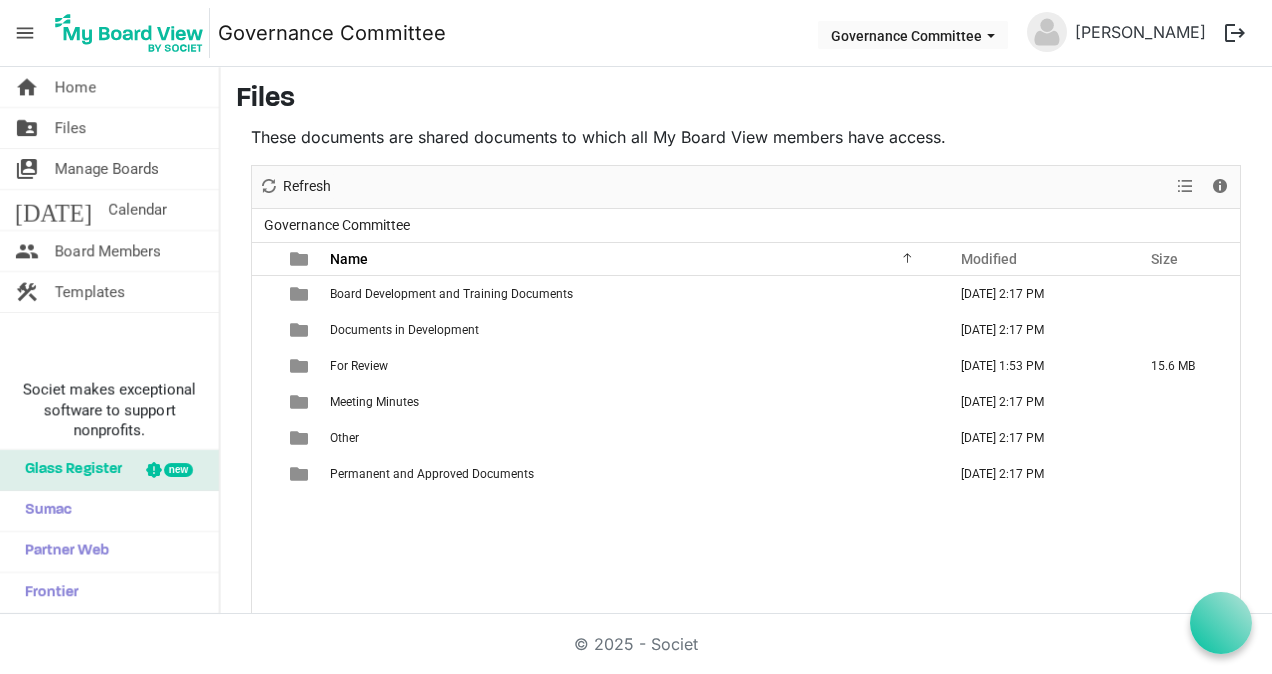 scroll, scrollTop: 0, scrollLeft: 0, axis: both 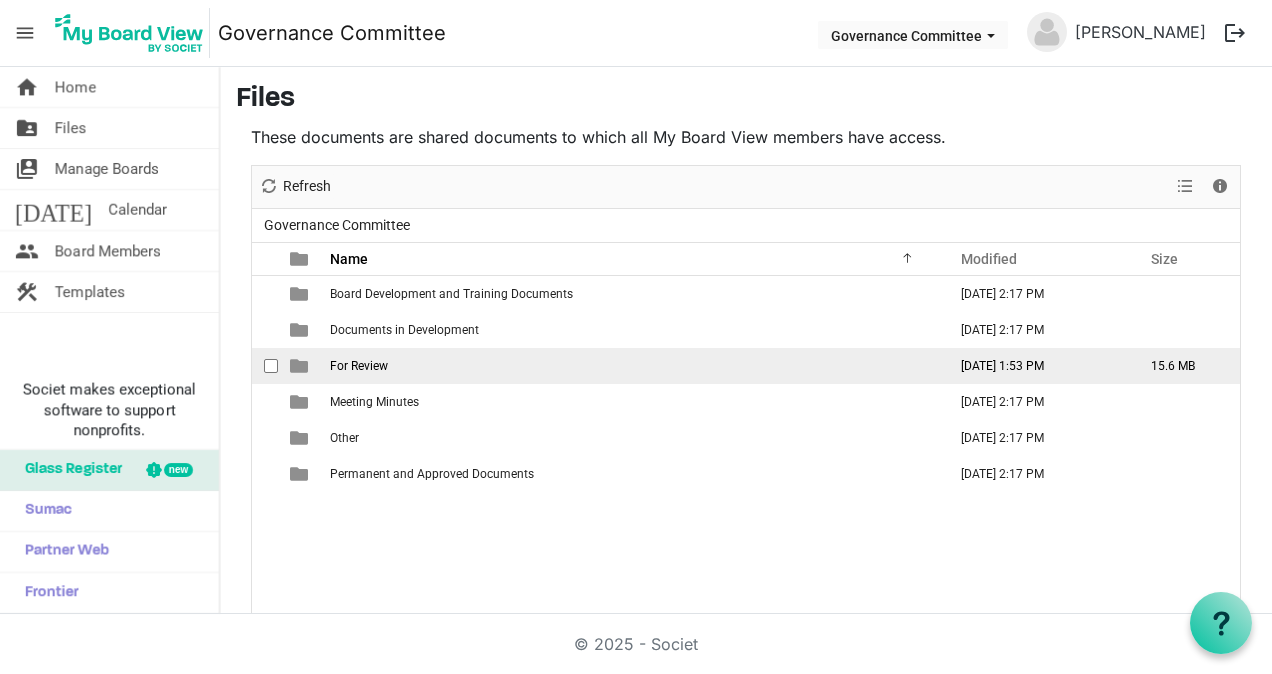 click on "For Review" at bounding box center (359, 366) 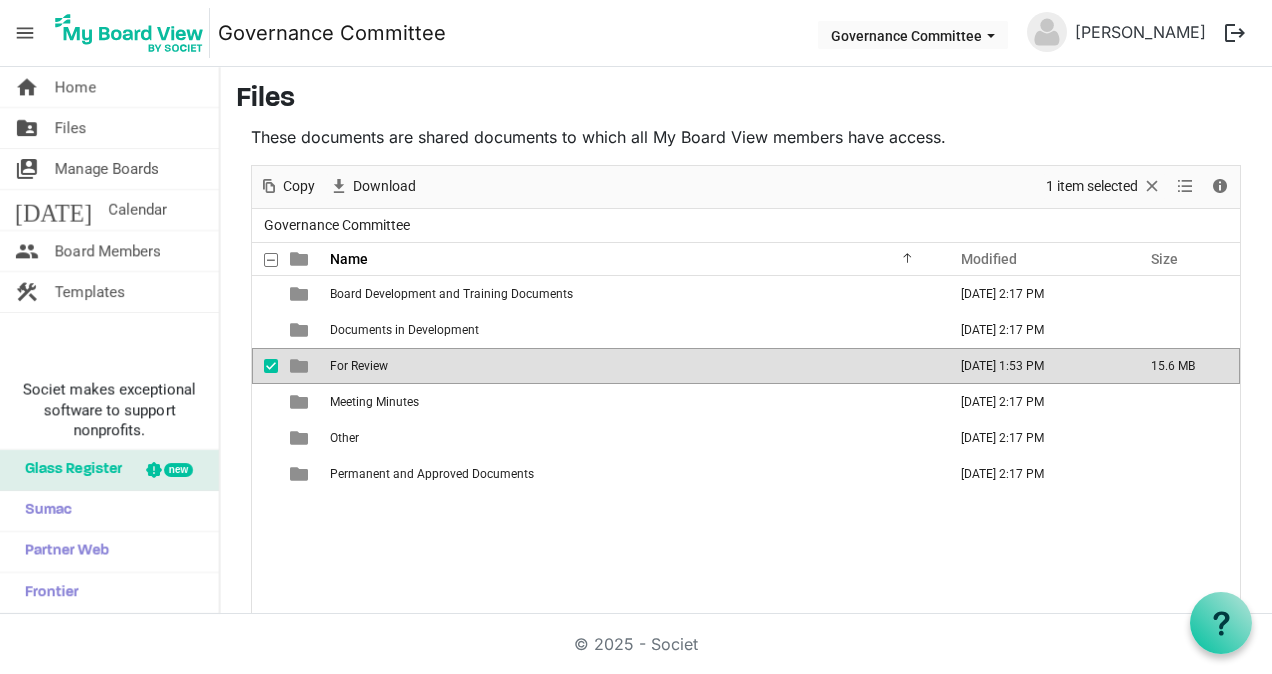 click at bounding box center (299, 366) 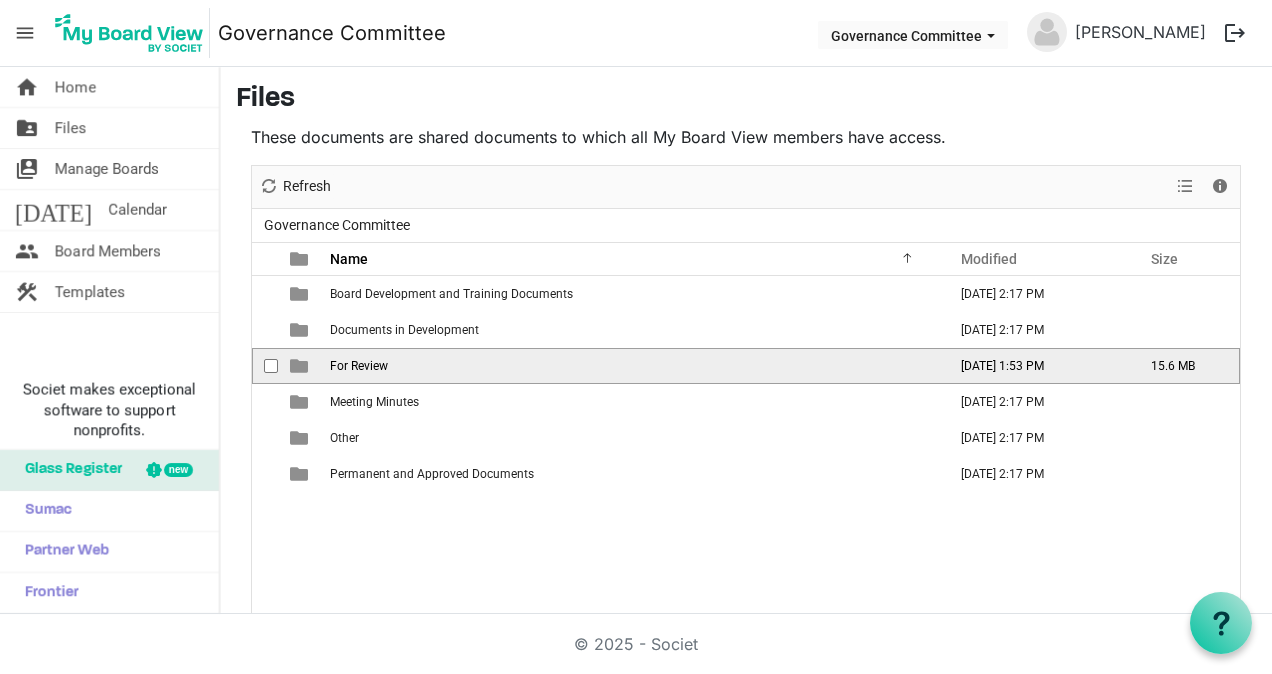 click at bounding box center (299, 366) 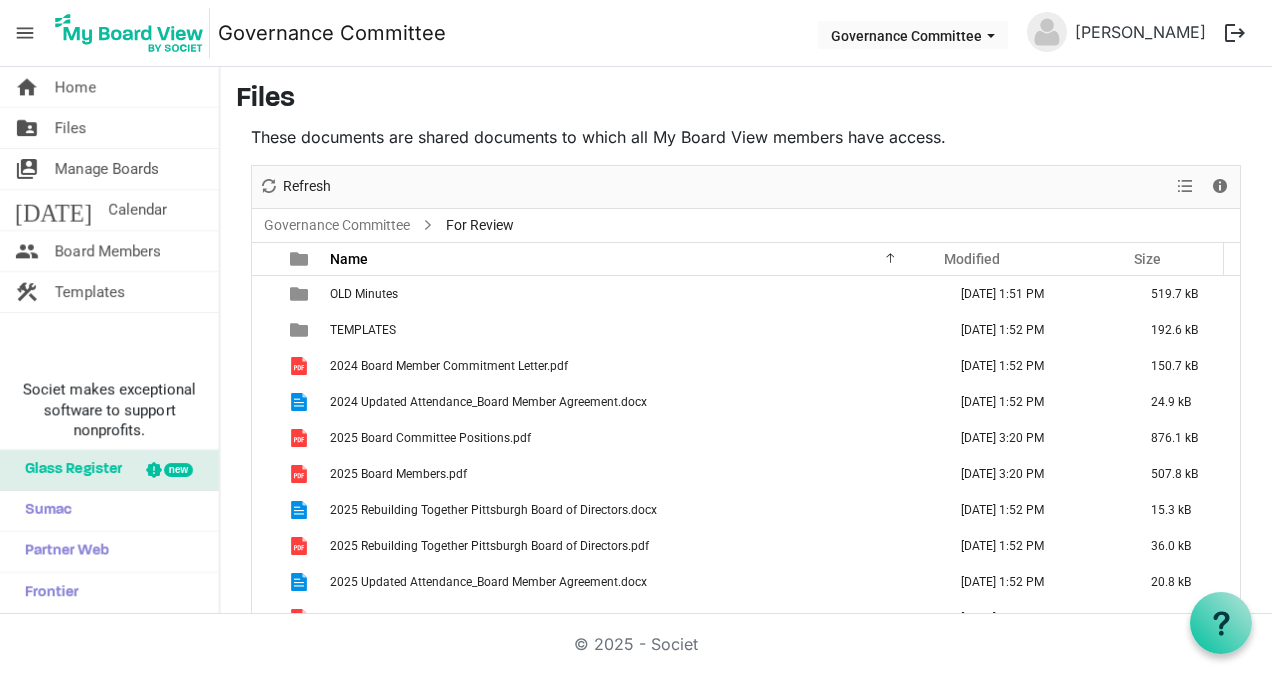 click at bounding box center [299, 366] 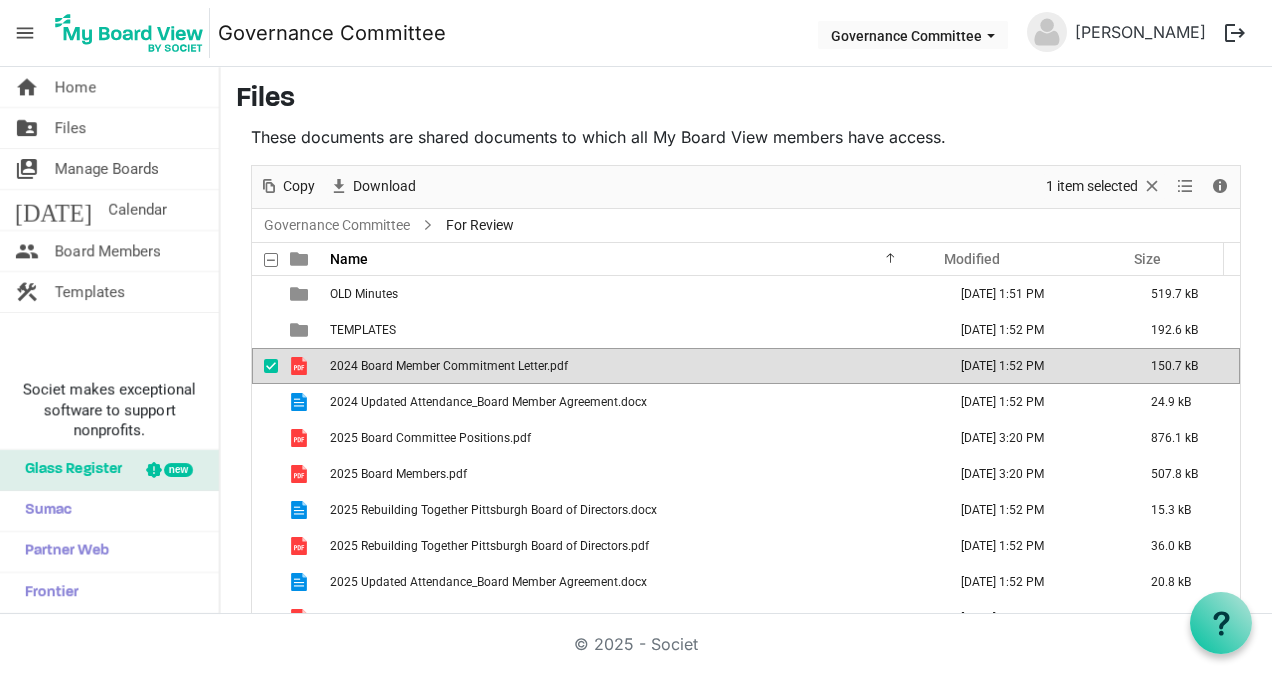 click on "Governance Committee For Review" at bounding box center [746, 225] 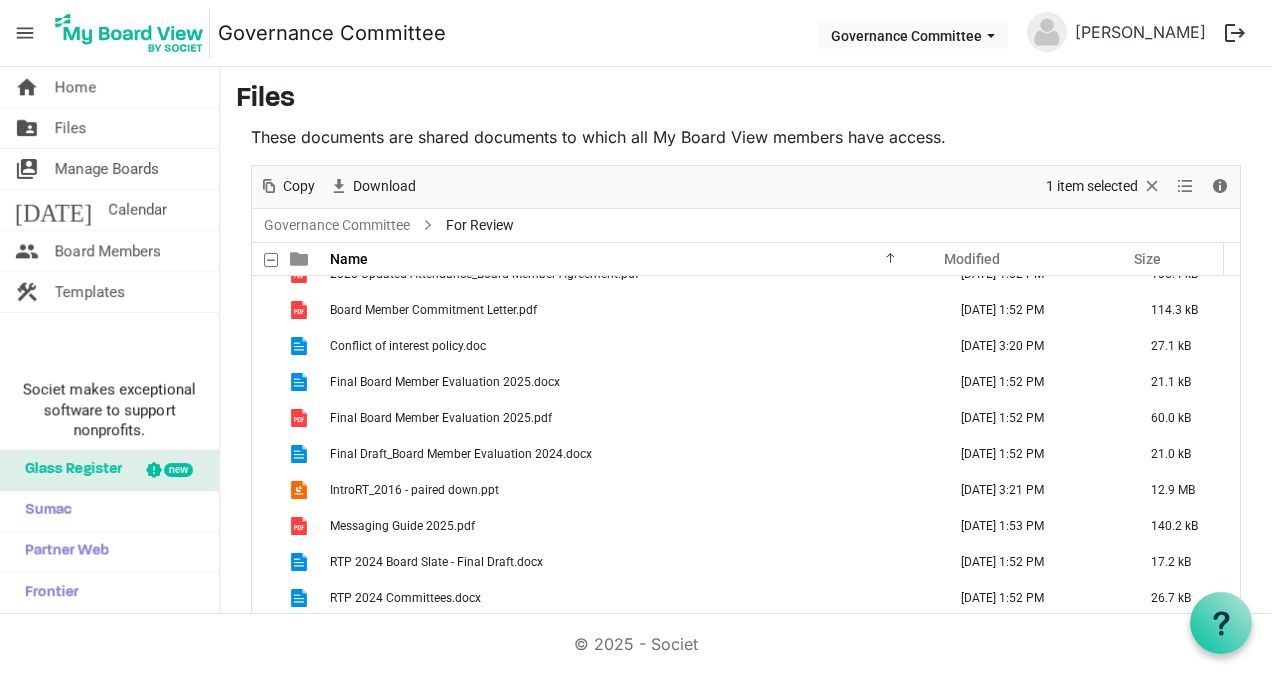 scroll, scrollTop: 380, scrollLeft: 0, axis: vertical 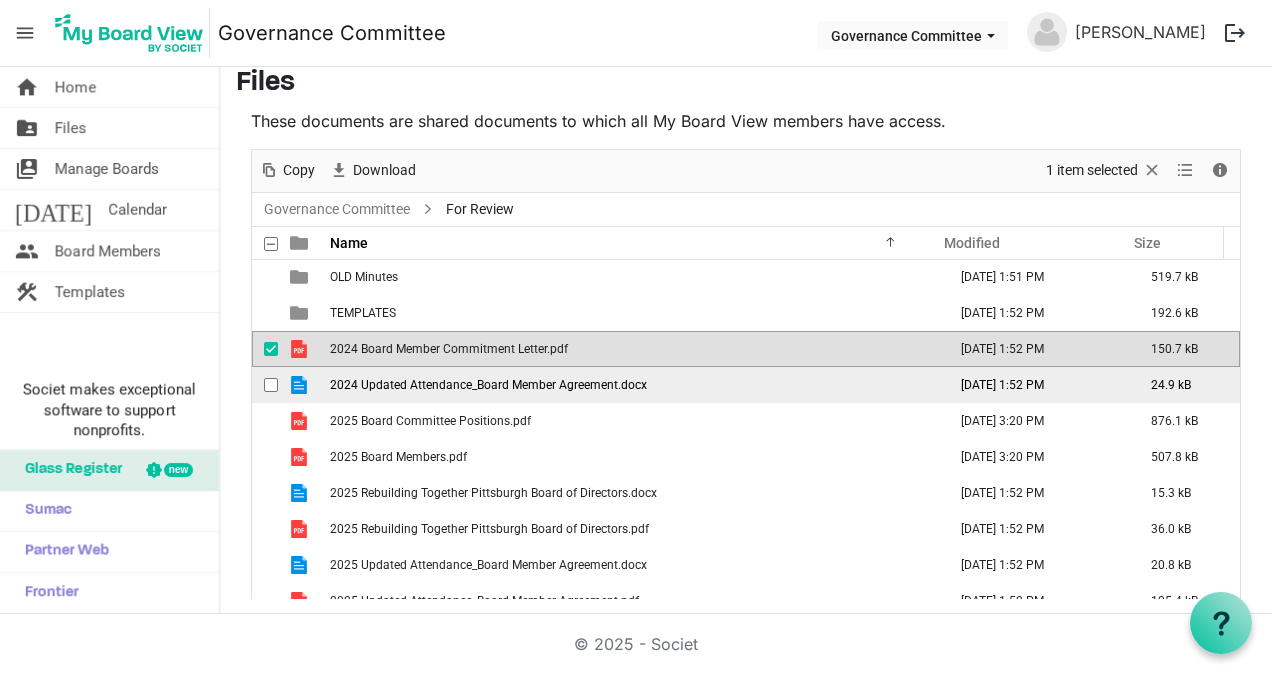 click at bounding box center (271, 385) 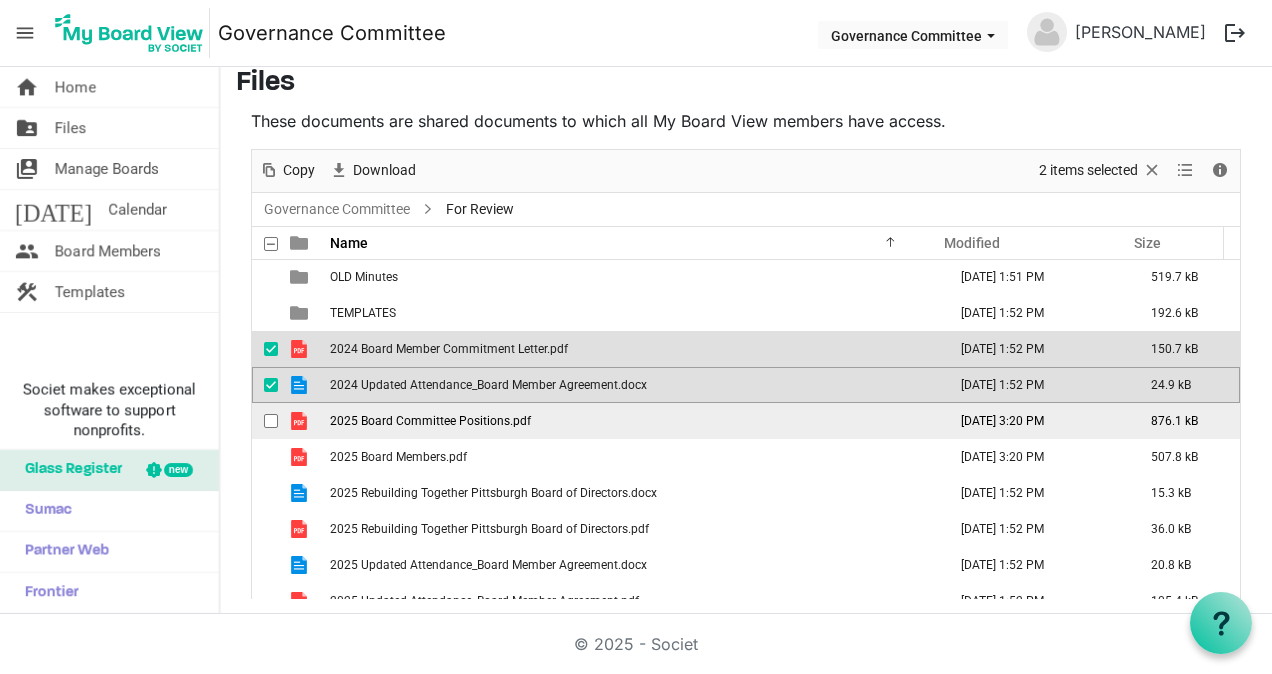 click at bounding box center (271, 421) 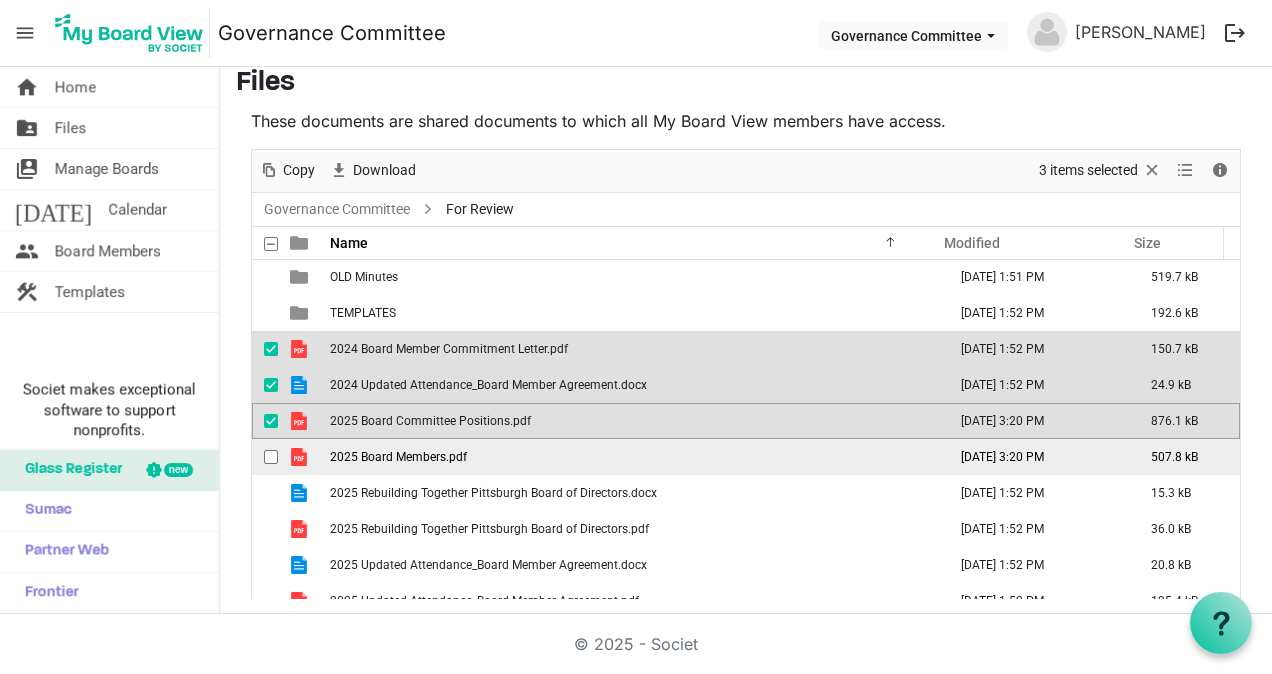 click at bounding box center [271, 457] 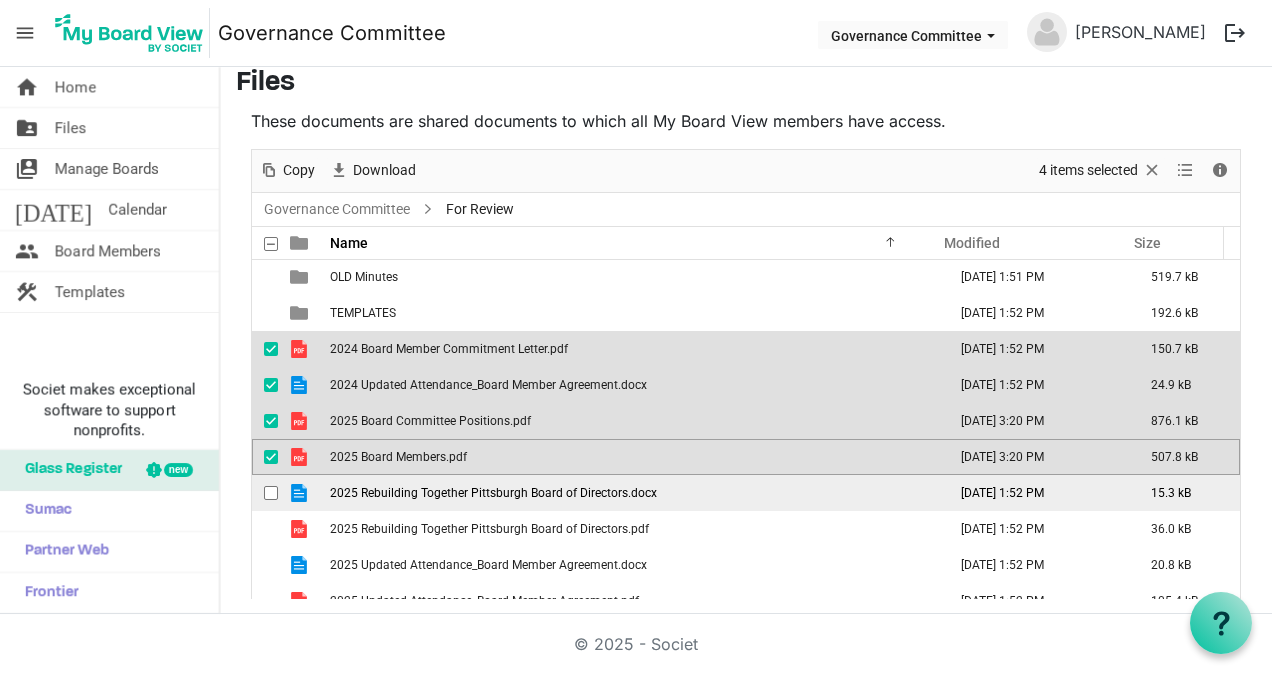 click at bounding box center (271, 493) 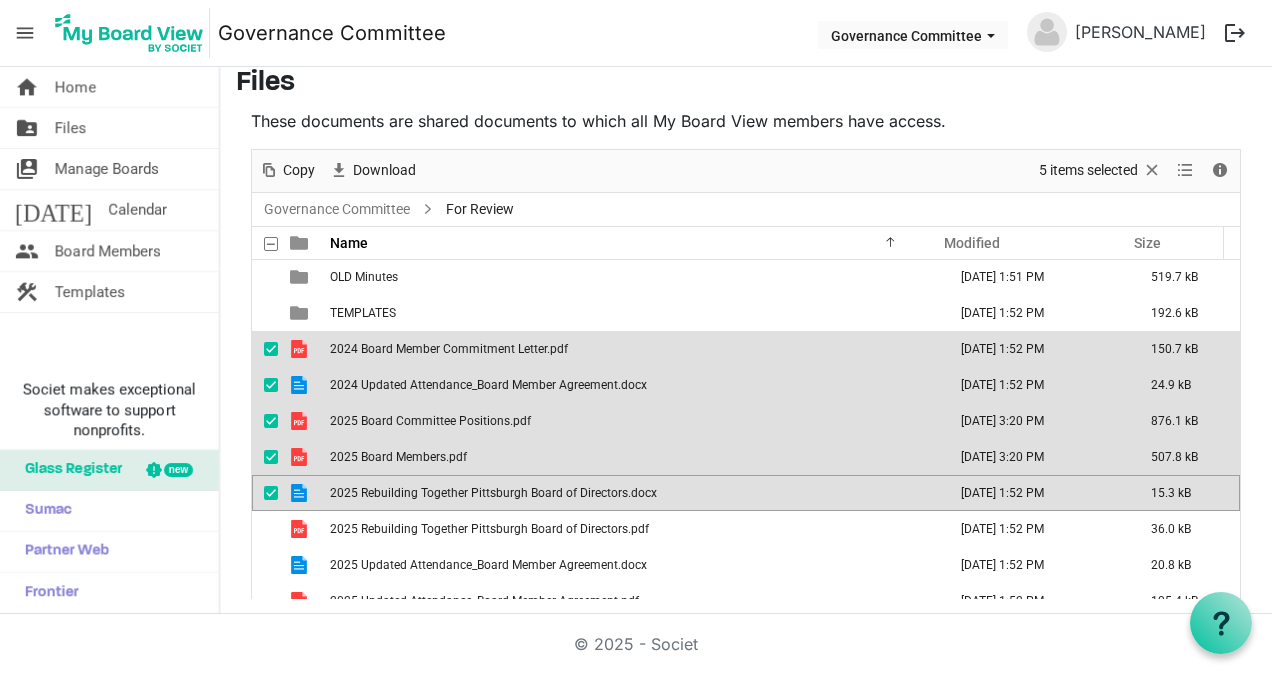 scroll, scrollTop: 132, scrollLeft: 0, axis: vertical 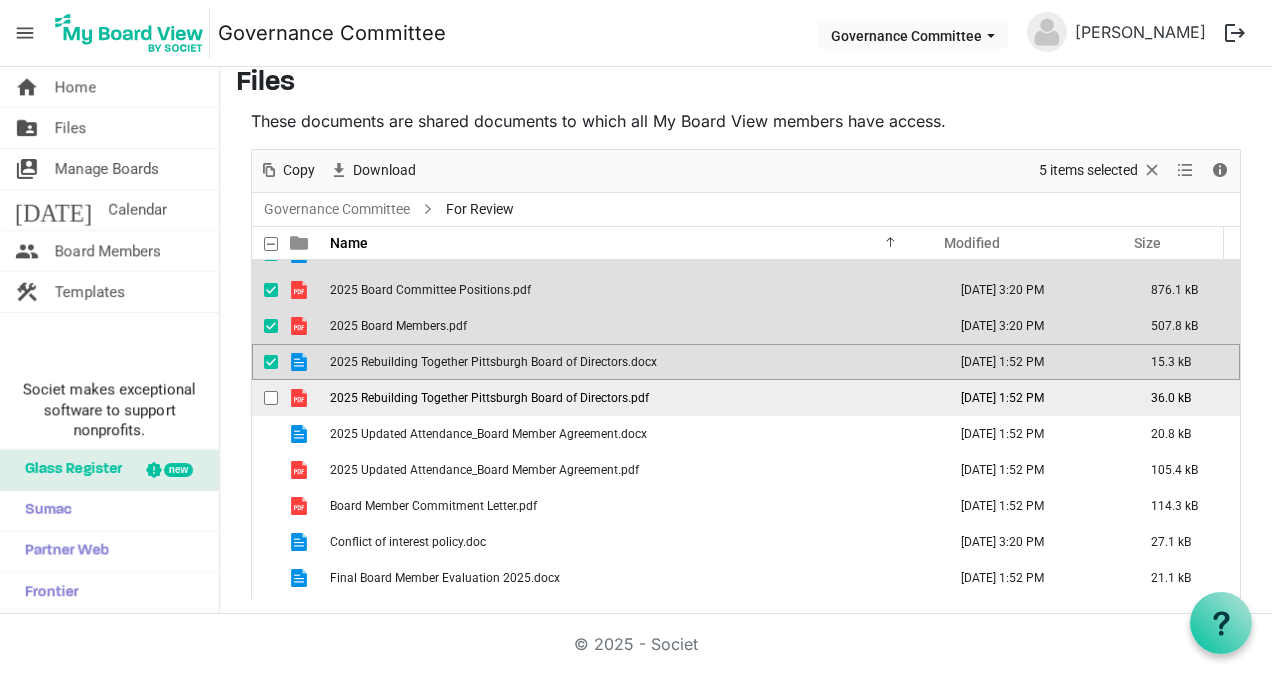 click at bounding box center (271, 398) 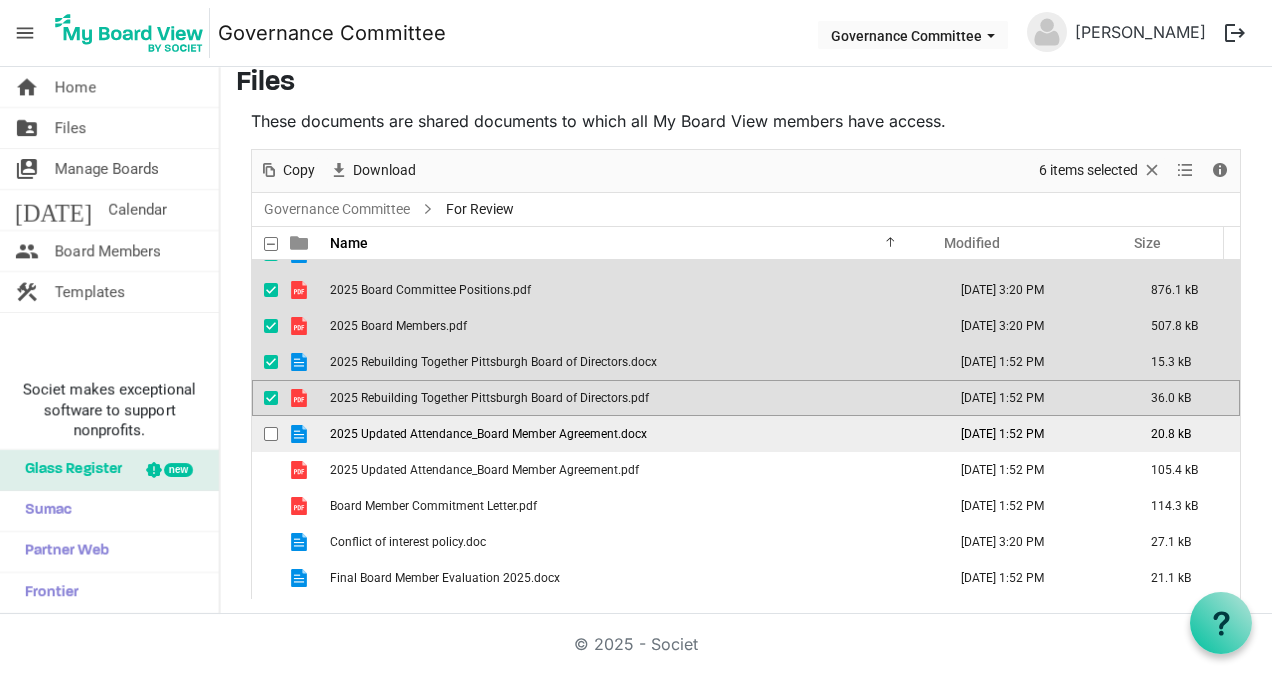 click at bounding box center [271, 434] 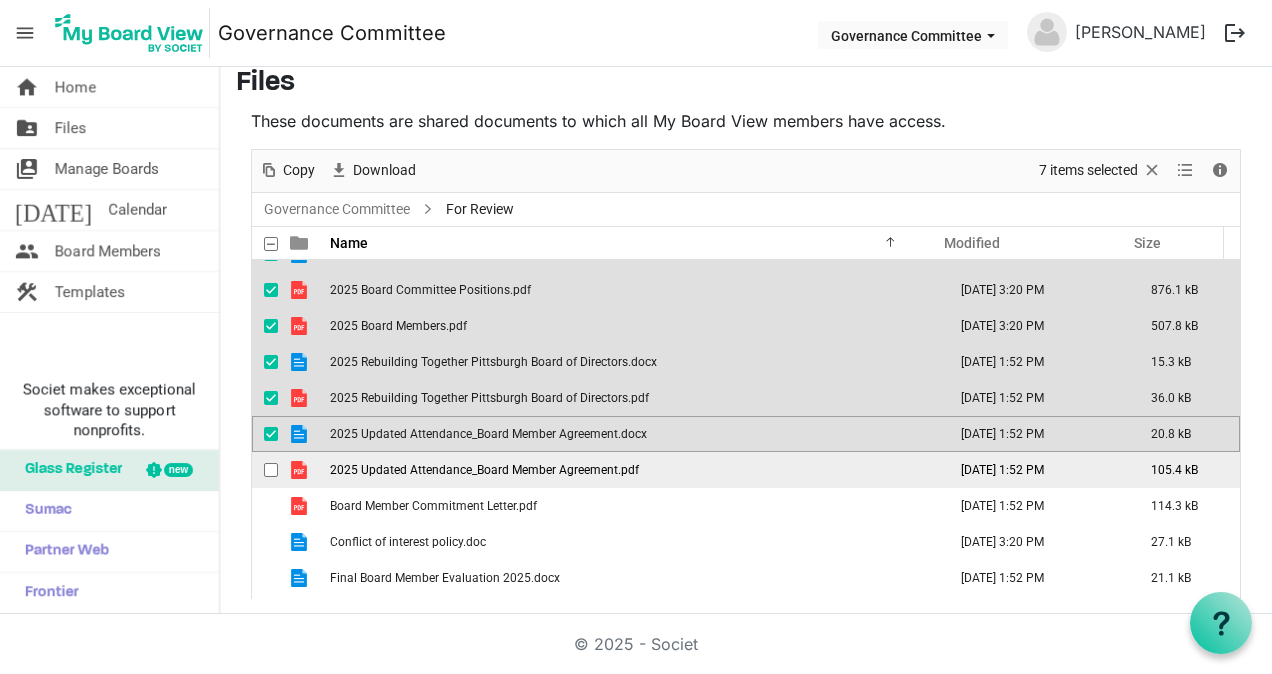 click at bounding box center (271, 470) 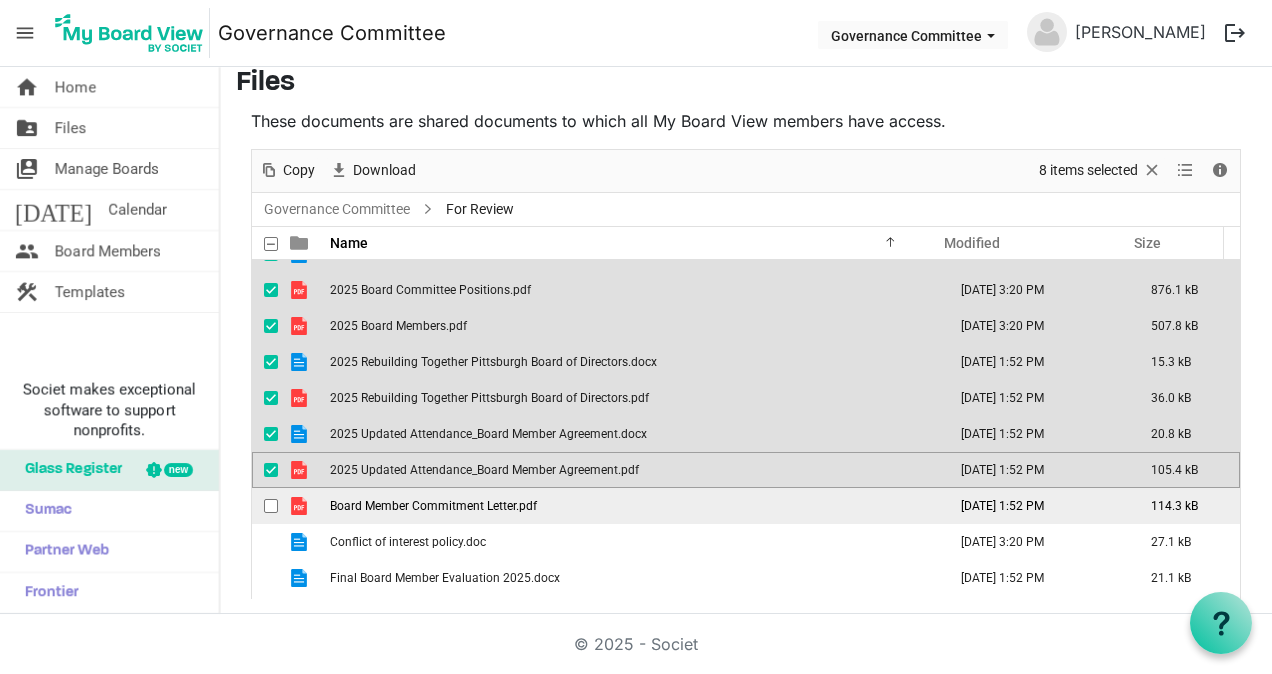 click at bounding box center [271, 506] 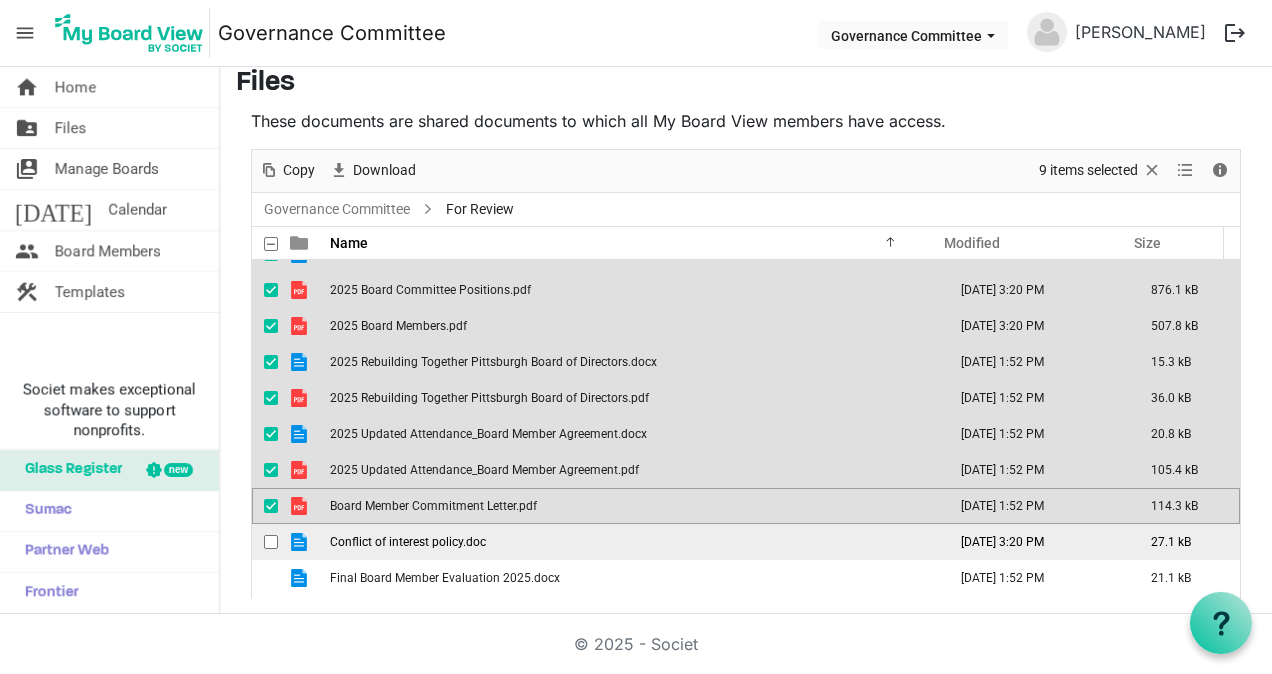 click at bounding box center (271, 542) 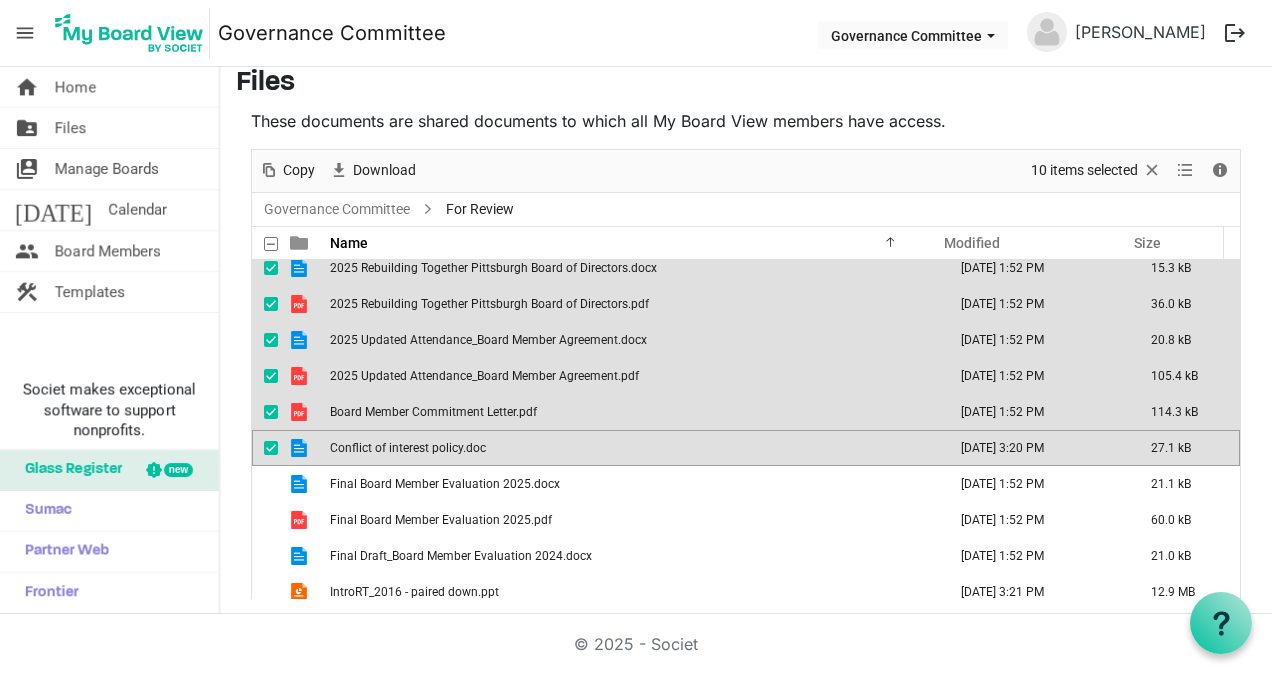 scroll, scrollTop: 254, scrollLeft: 0, axis: vertical 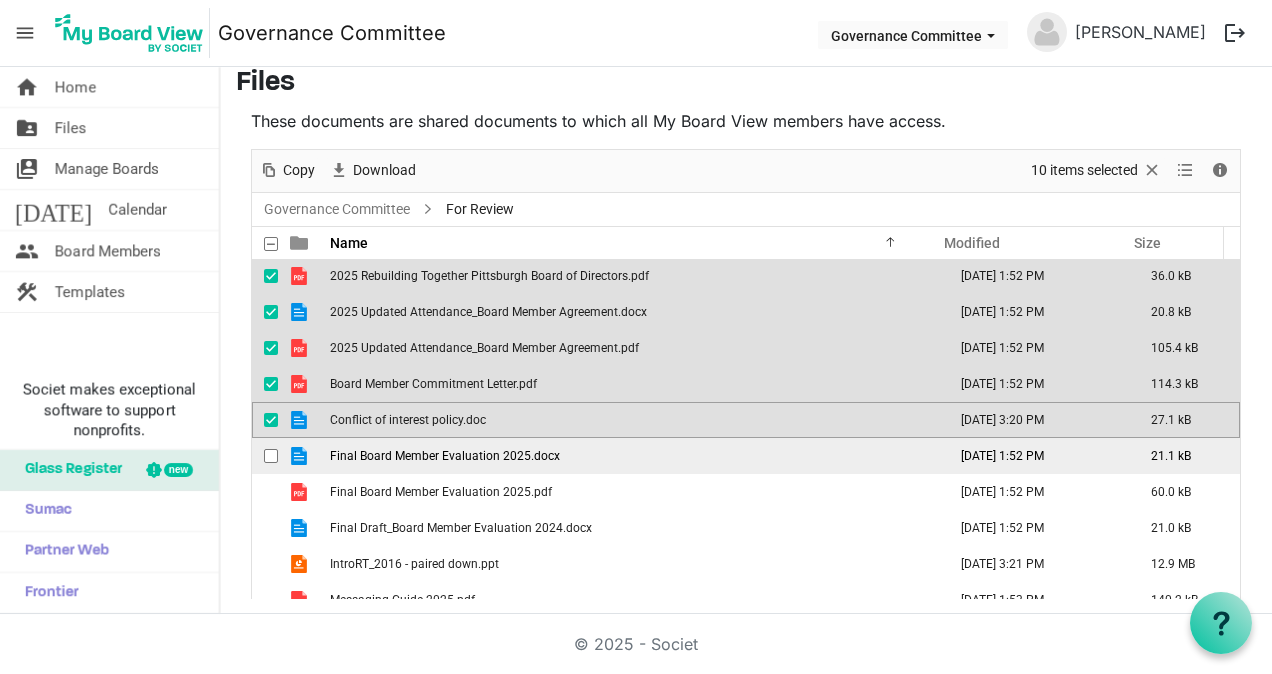 click at bounding box center (271, 456) 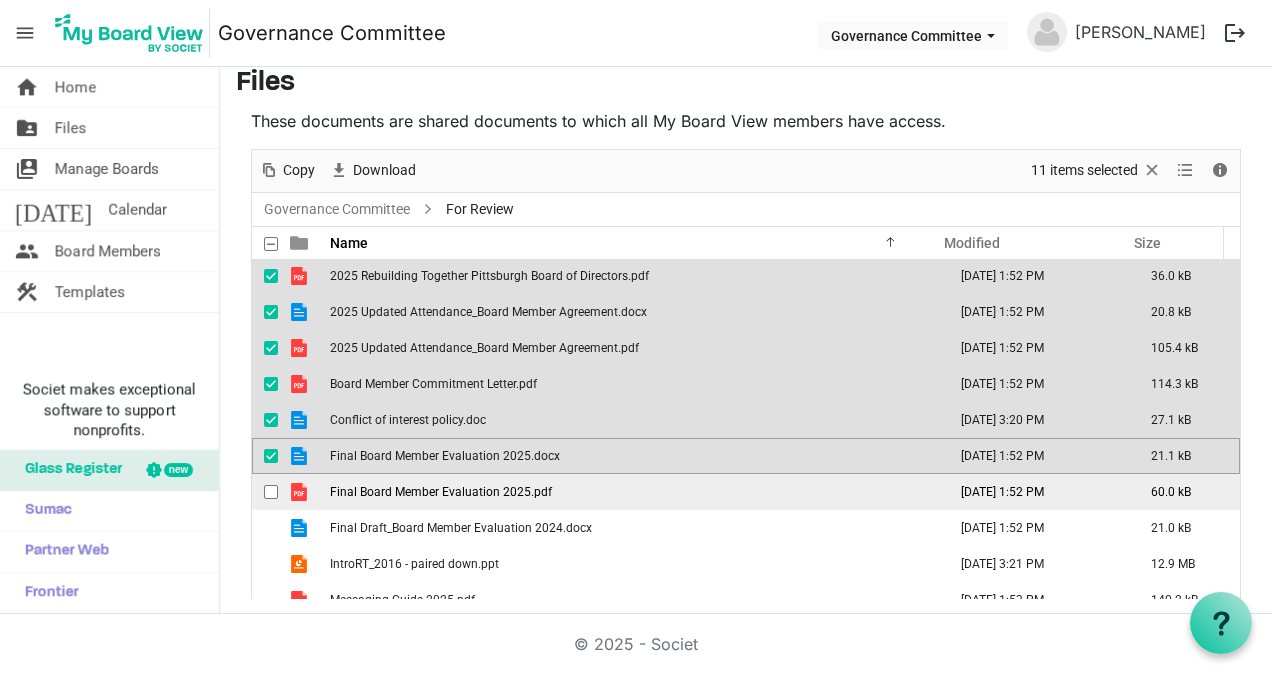 click at bounding box center (271, 492) 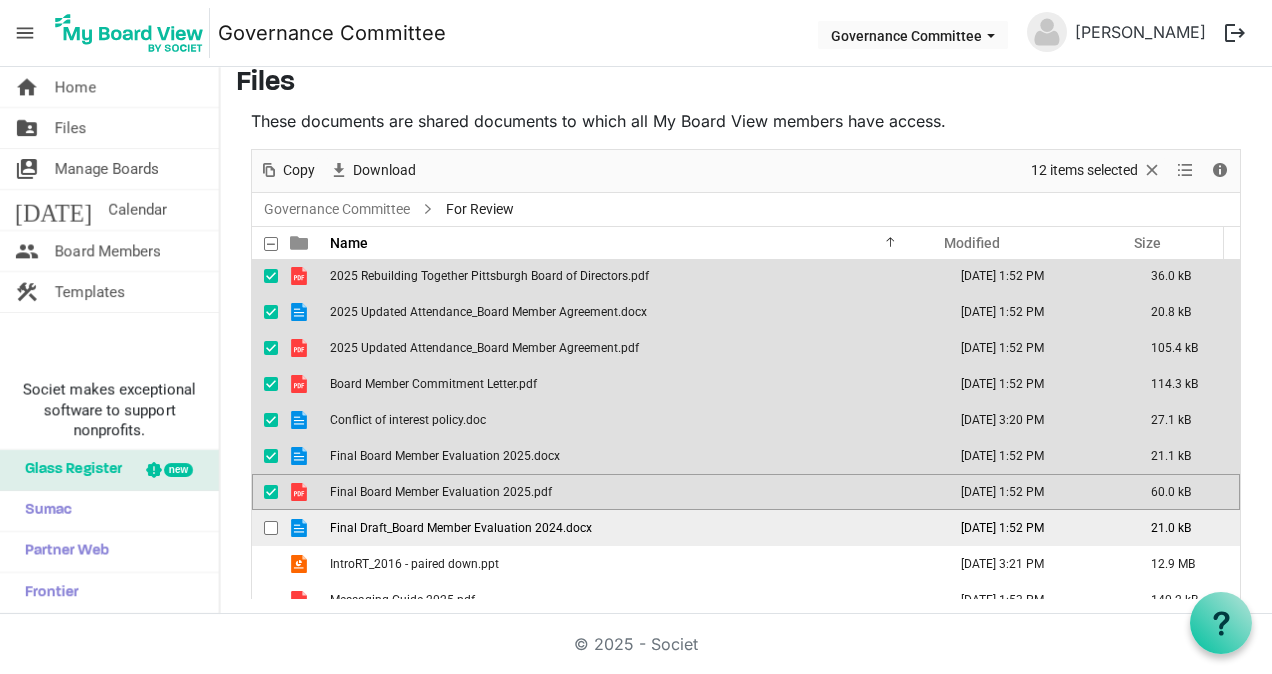click at bounding box center [271, 528] 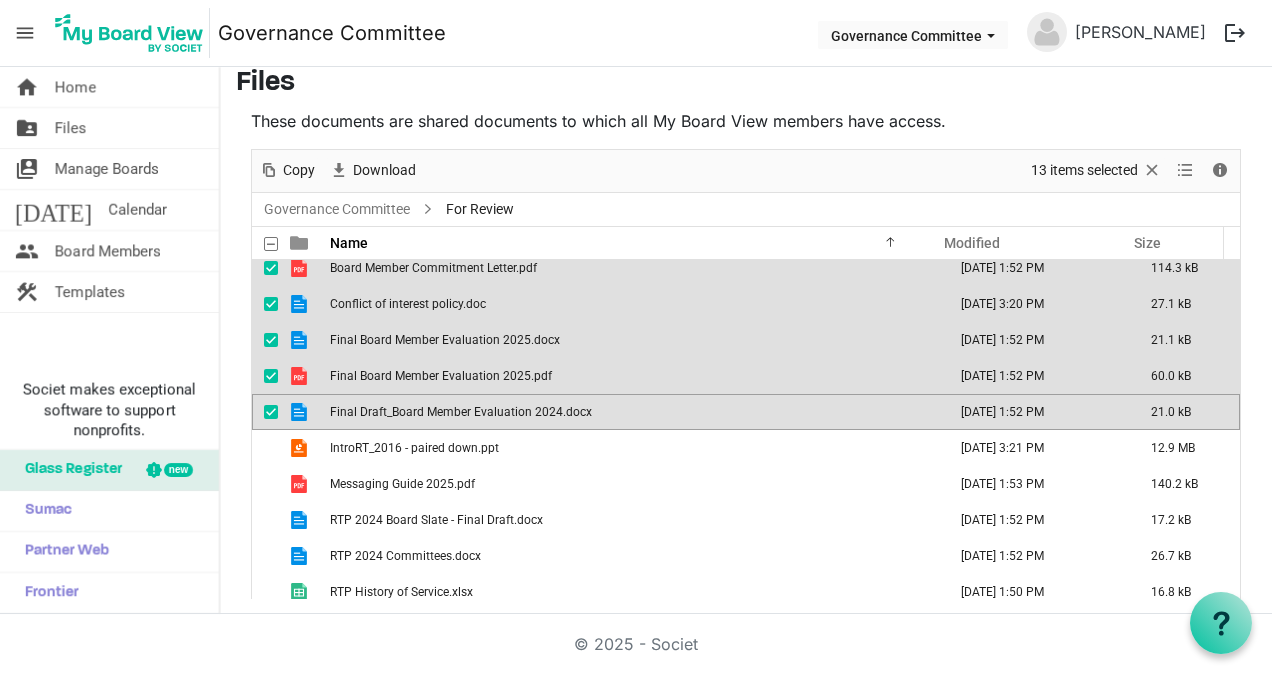 scroll, scrollTop: 380, scrollLeft: 0, axis: vertical 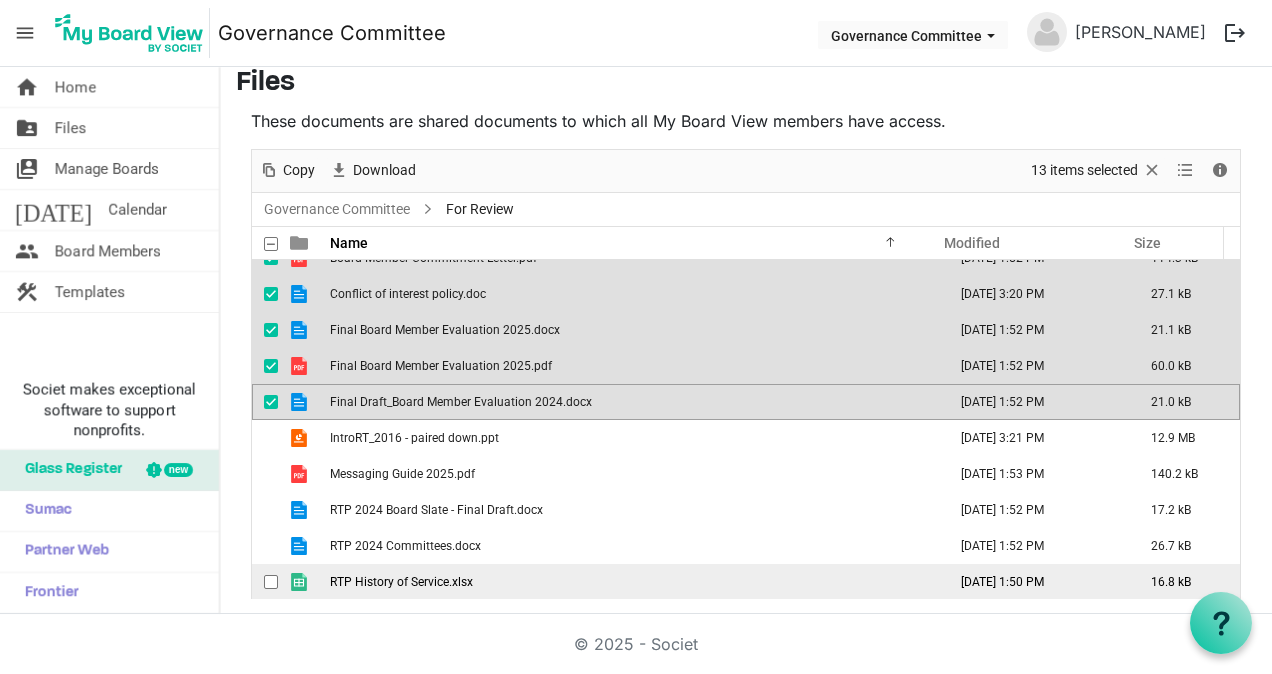 click at bounding box center [271, 582] 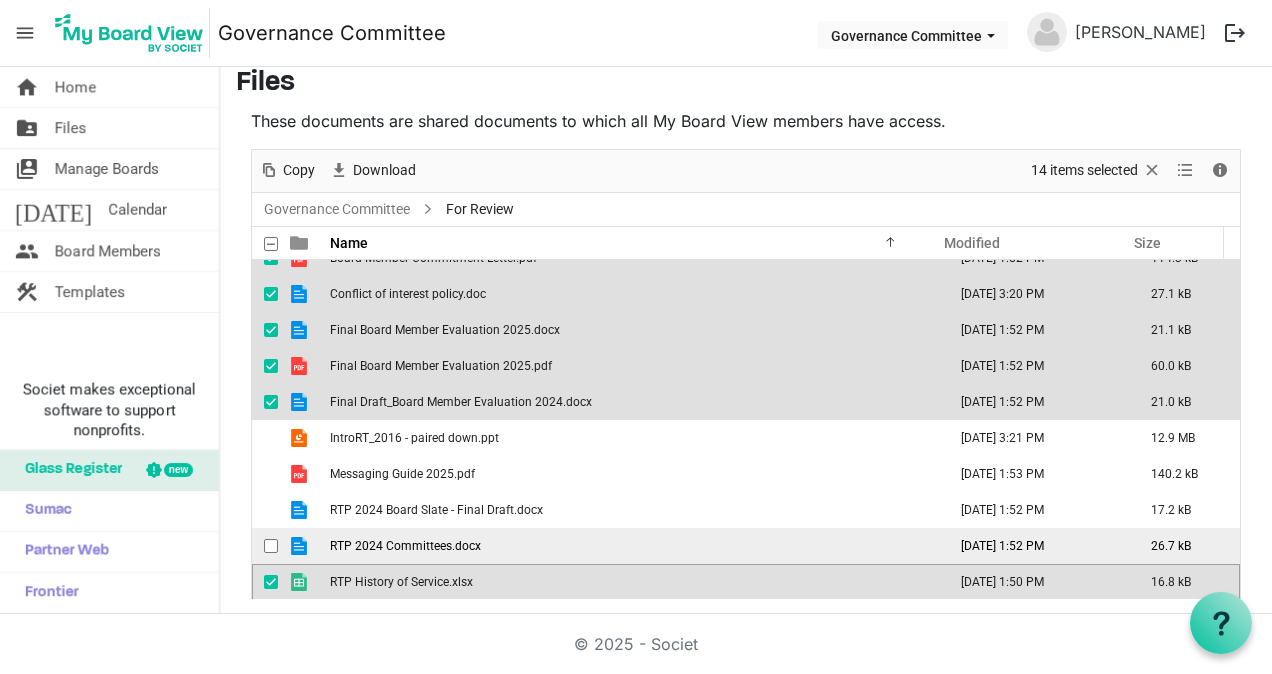 click at bounding box center [276, 546] 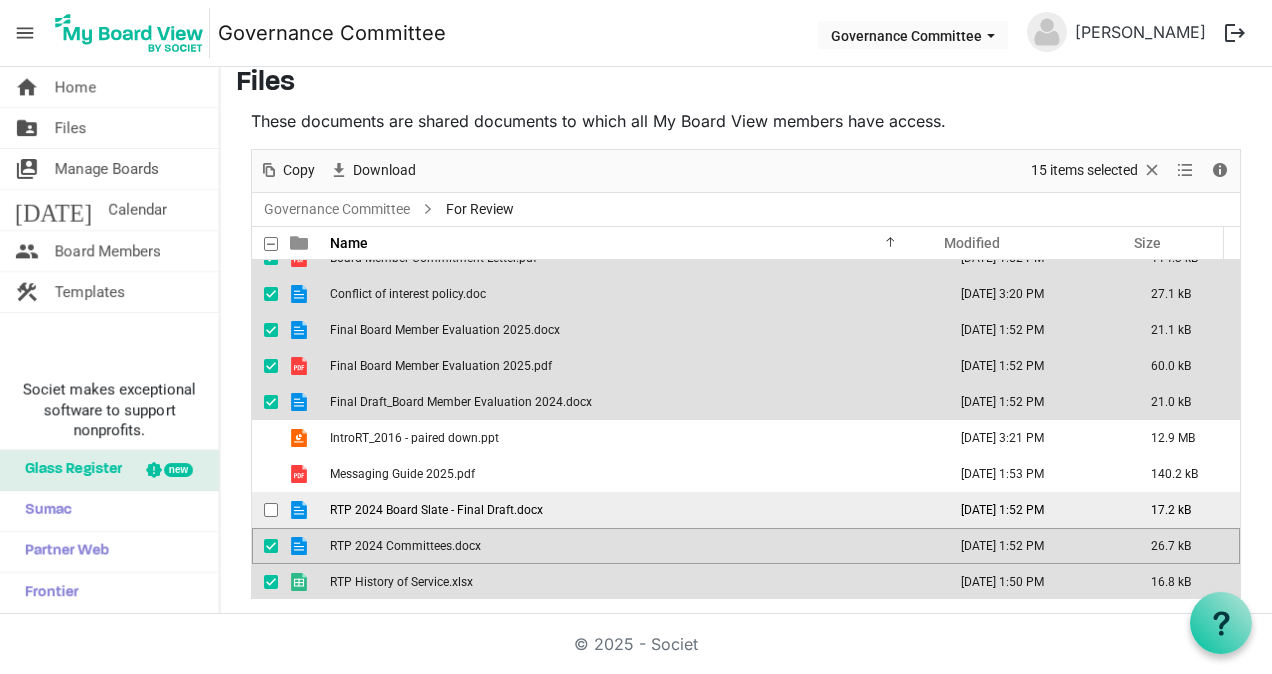click at bounding box center [271, 510] 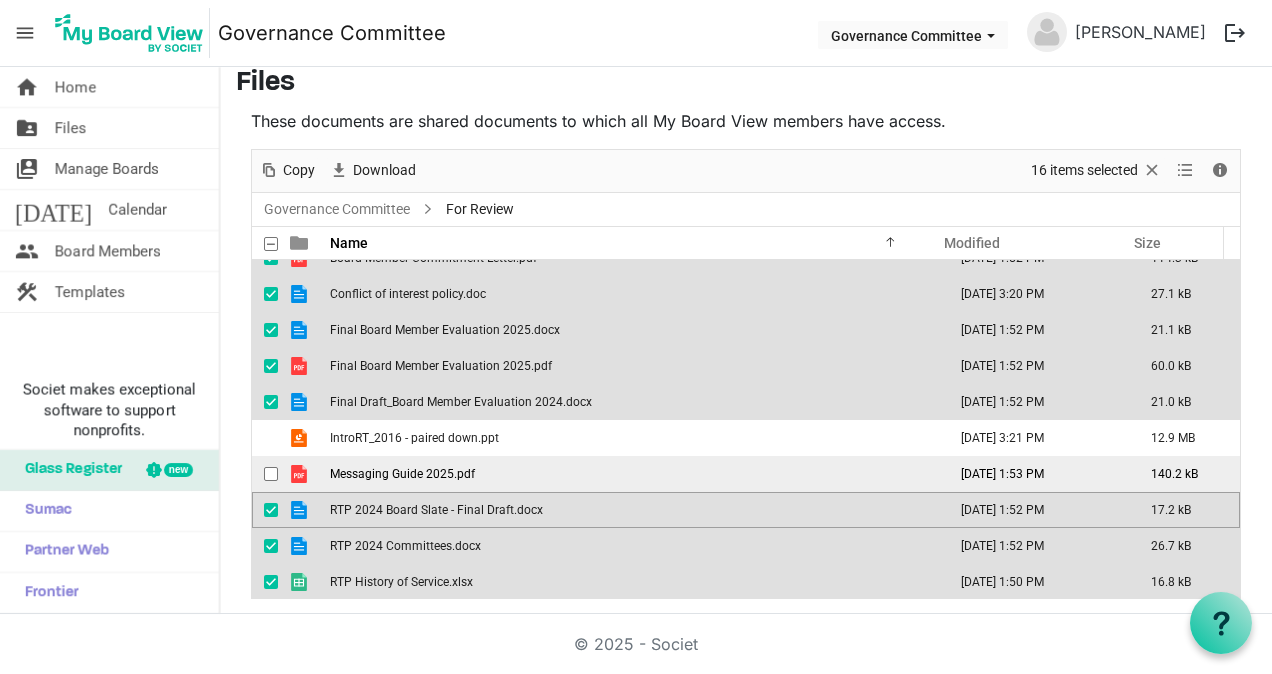 click at bounding box center (276, 474) 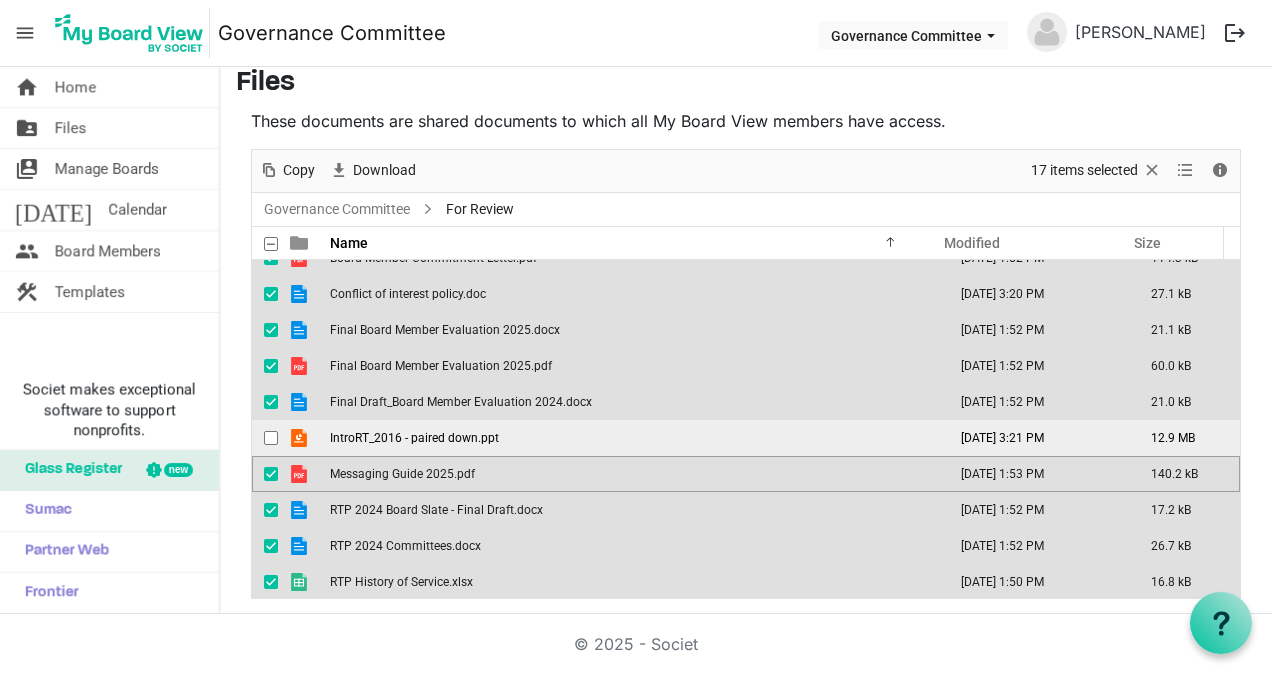 click at bounding box center (271, 438) 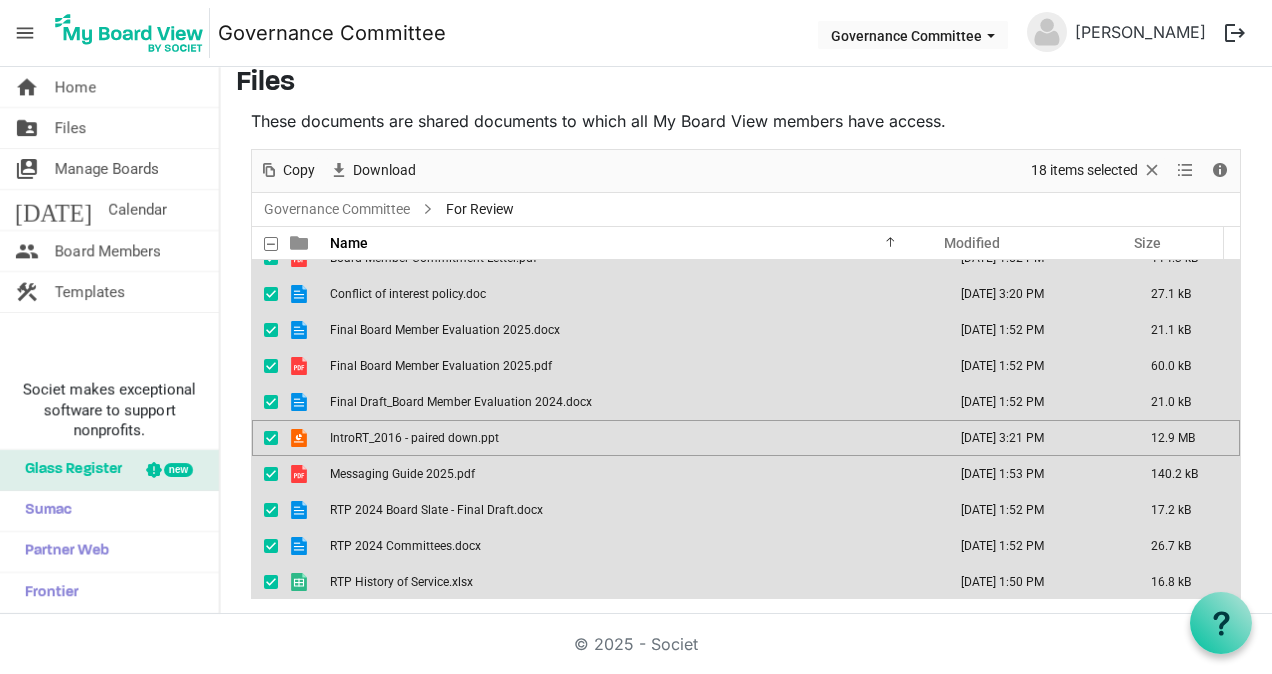 scroll, scrollTop: 0, scrollLeft: 0, axis: both 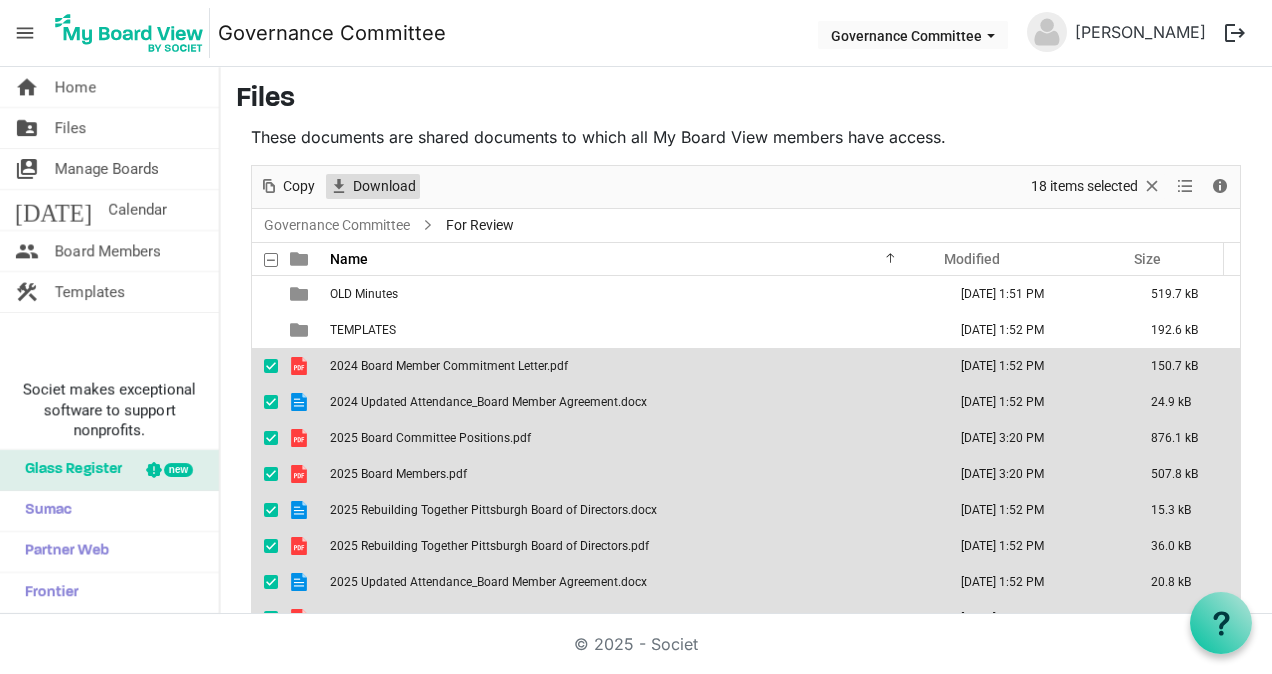 click on "Download" at bounding box center [384, 186] 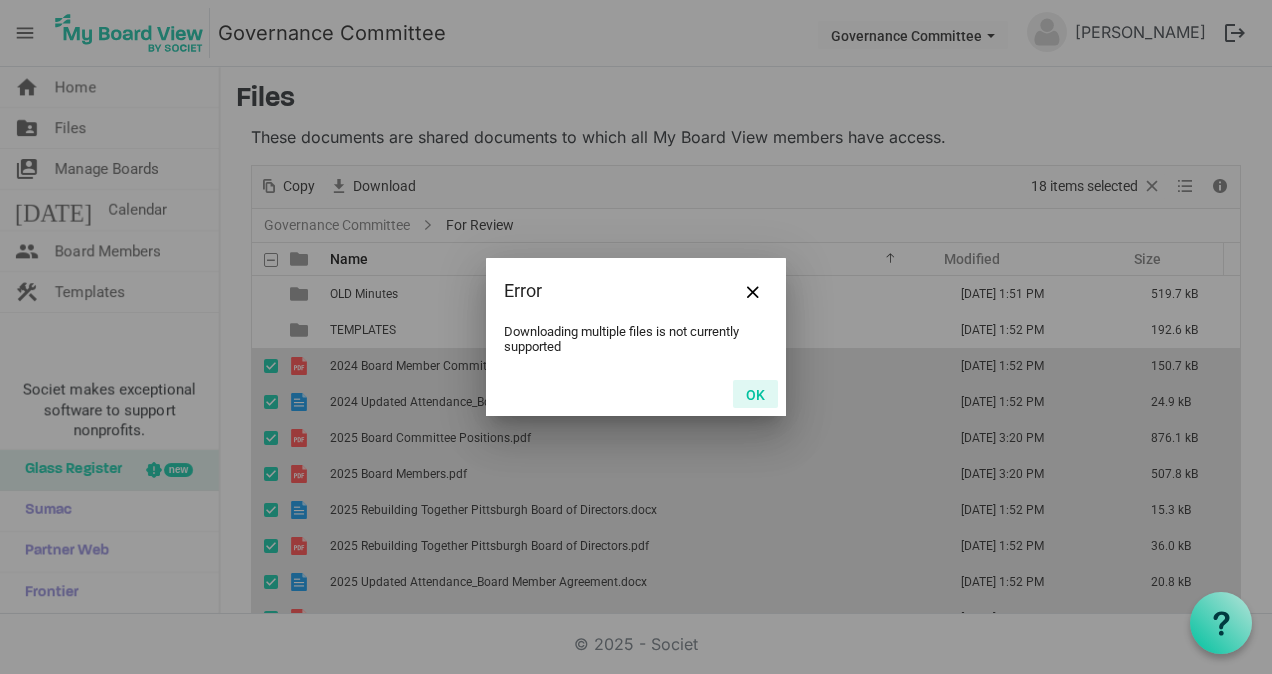 click on "OK" at bounding box center (755, 394) 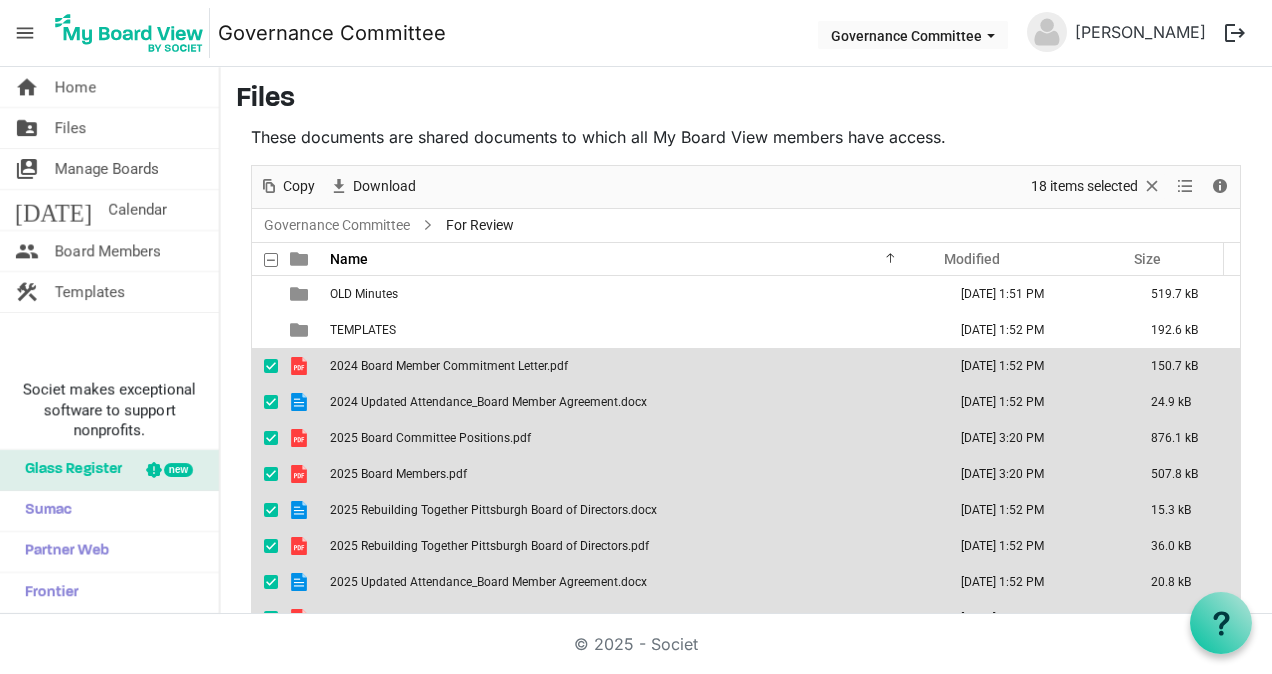 click at bounding box center (271, 260) 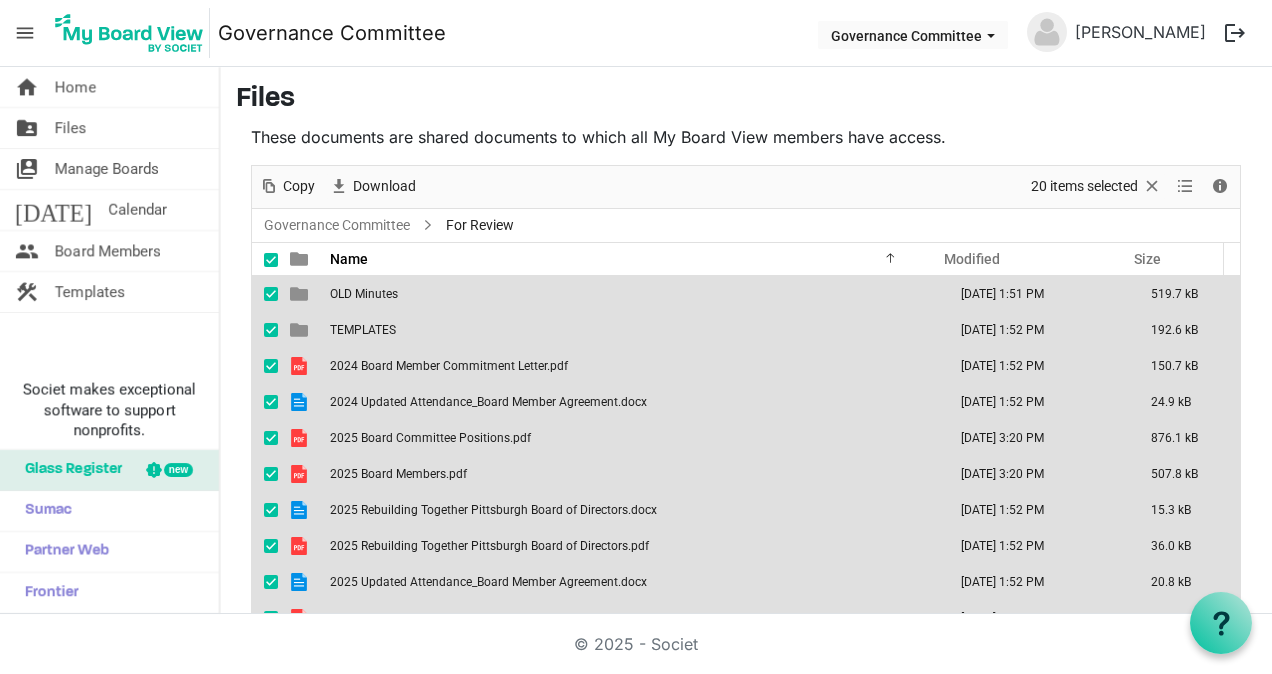 scroll, scrollTop: 380, scrollLeft: 0, axis: vertical 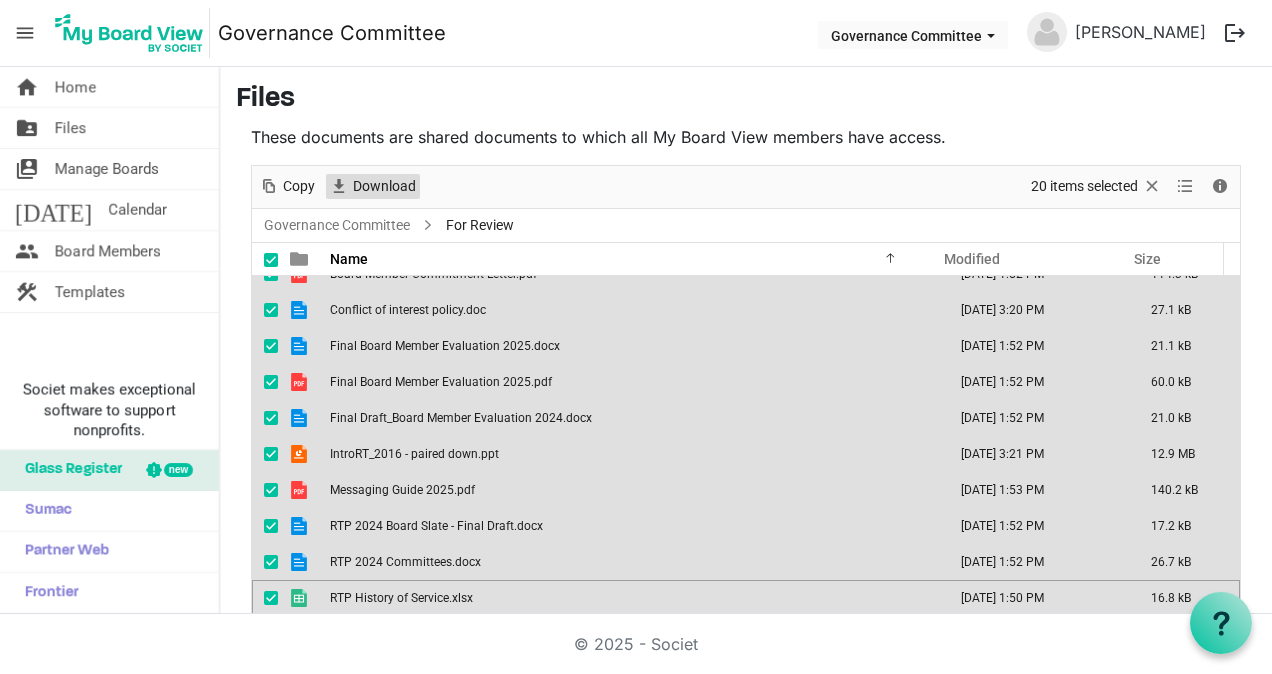 click on "Download" at bounding box center (384, 186) 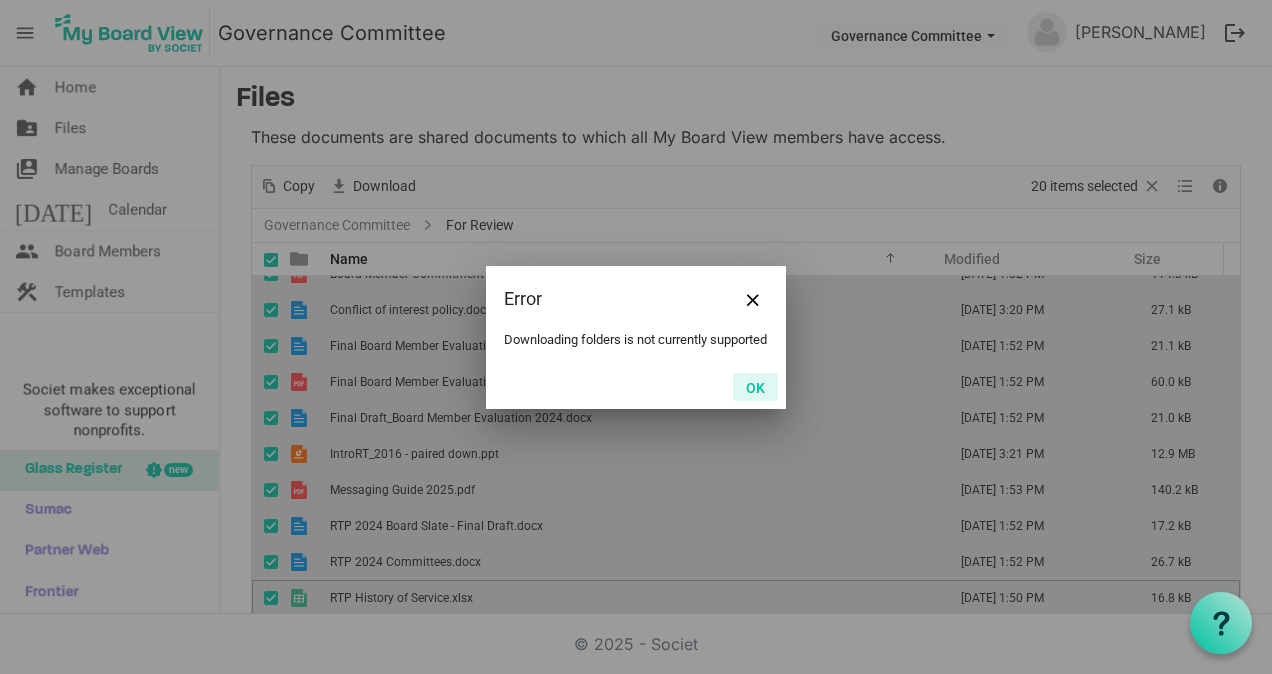 click on "OK" at bounding box center [755, 387] 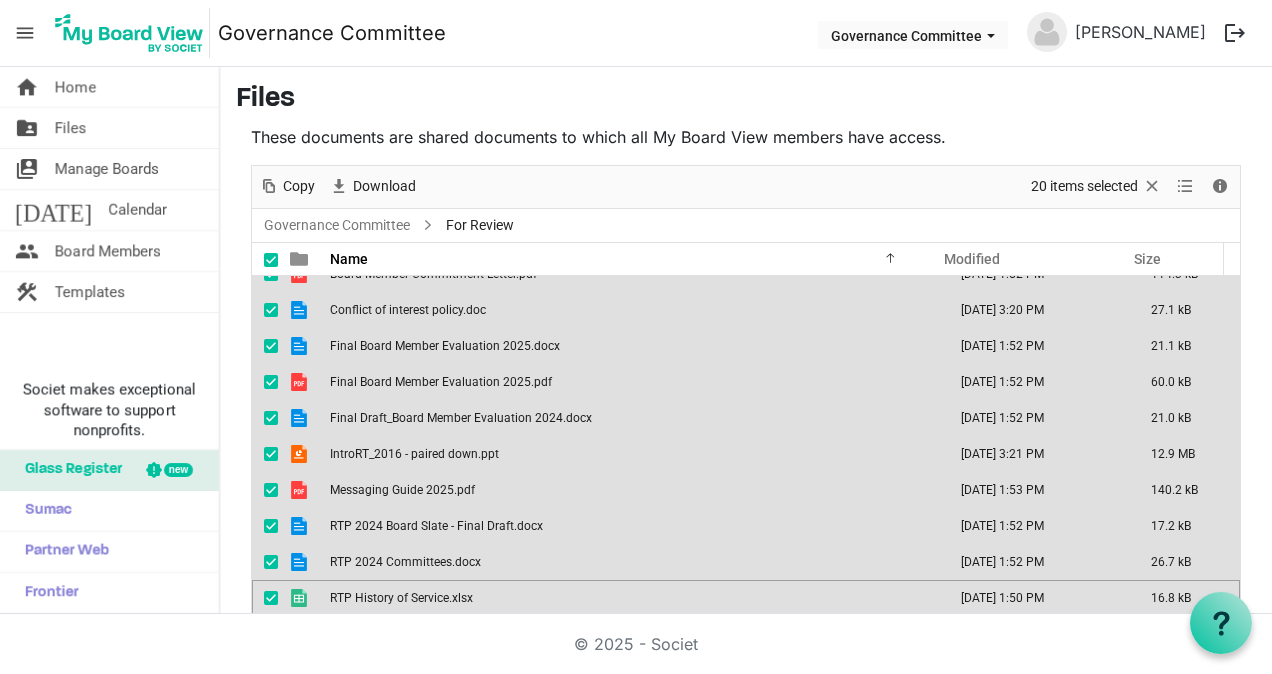 click at bounding box center [271, 260] 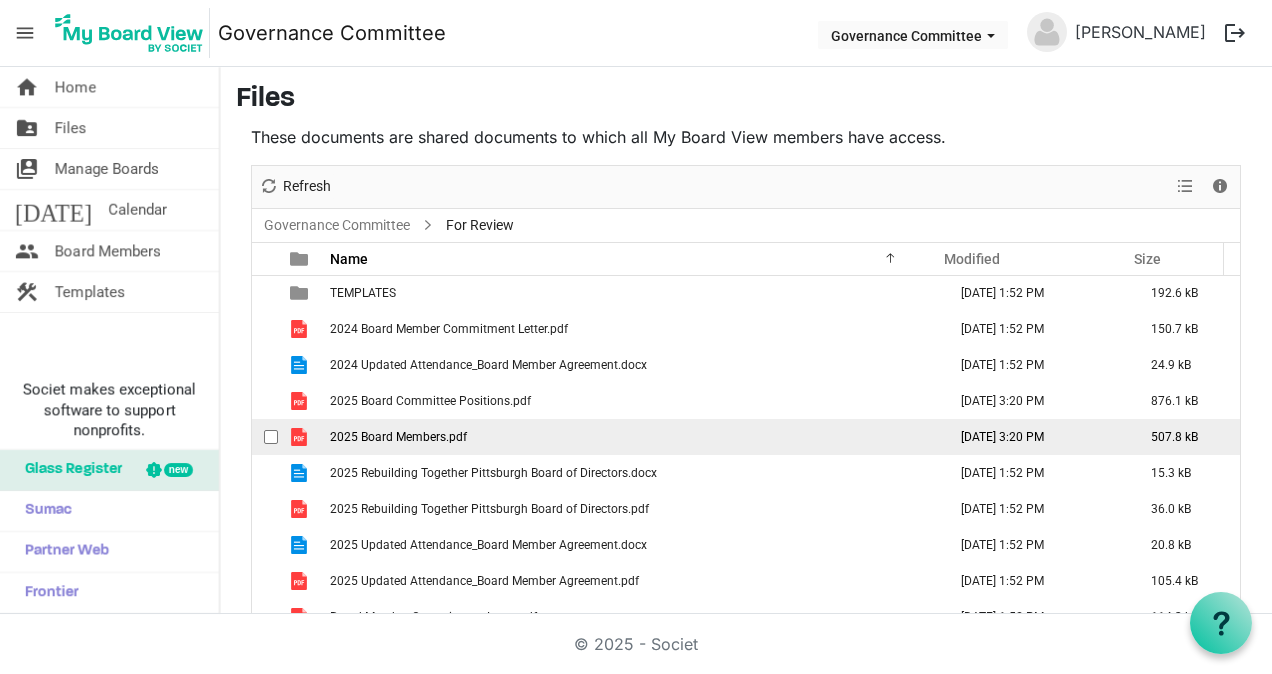scroll, scrollTop: 0, scrollLeft: 0, axis: both 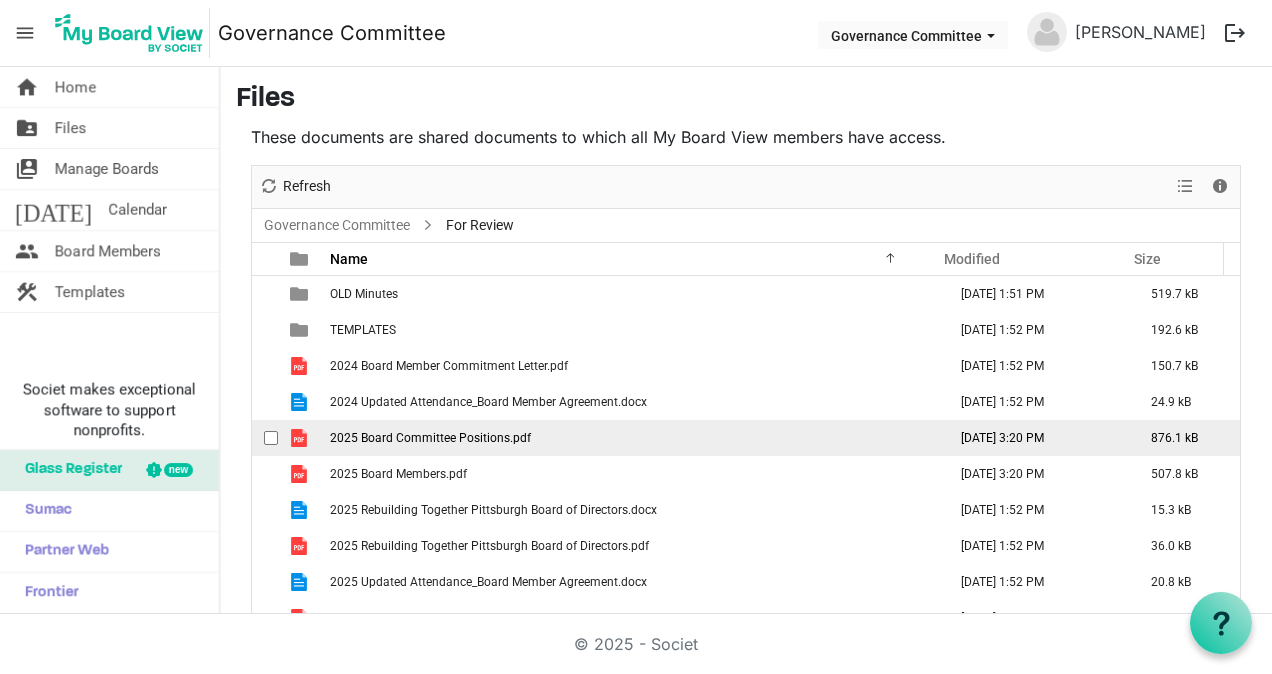 click at bounding box center [271, 438] 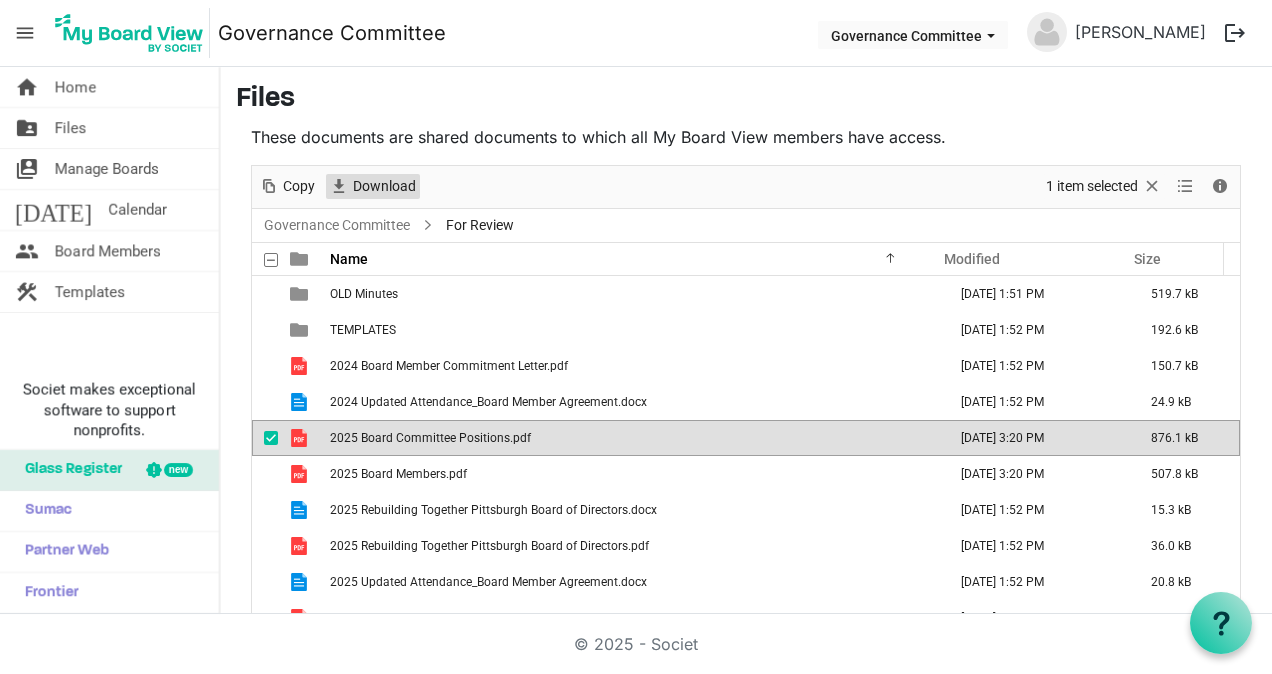 click on "Download" at bounding box center (384, 186) 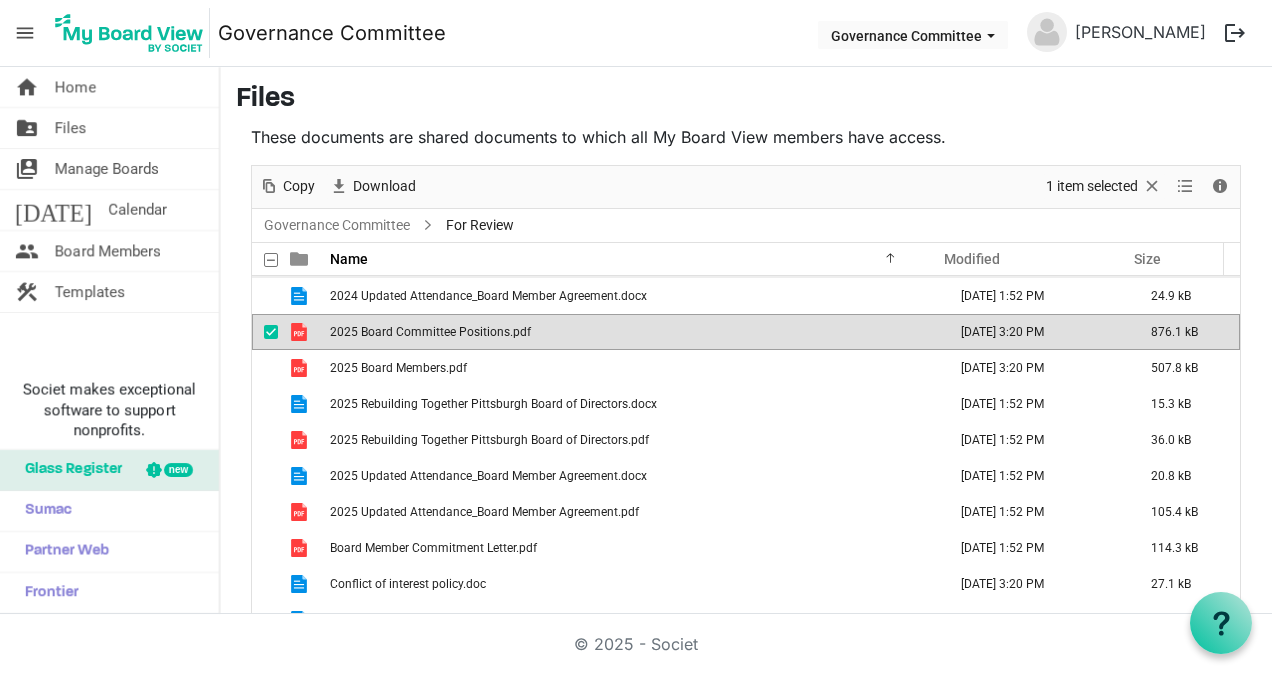 scroll, scrollTop: 124, scrollLeft: 0, axis: vertical 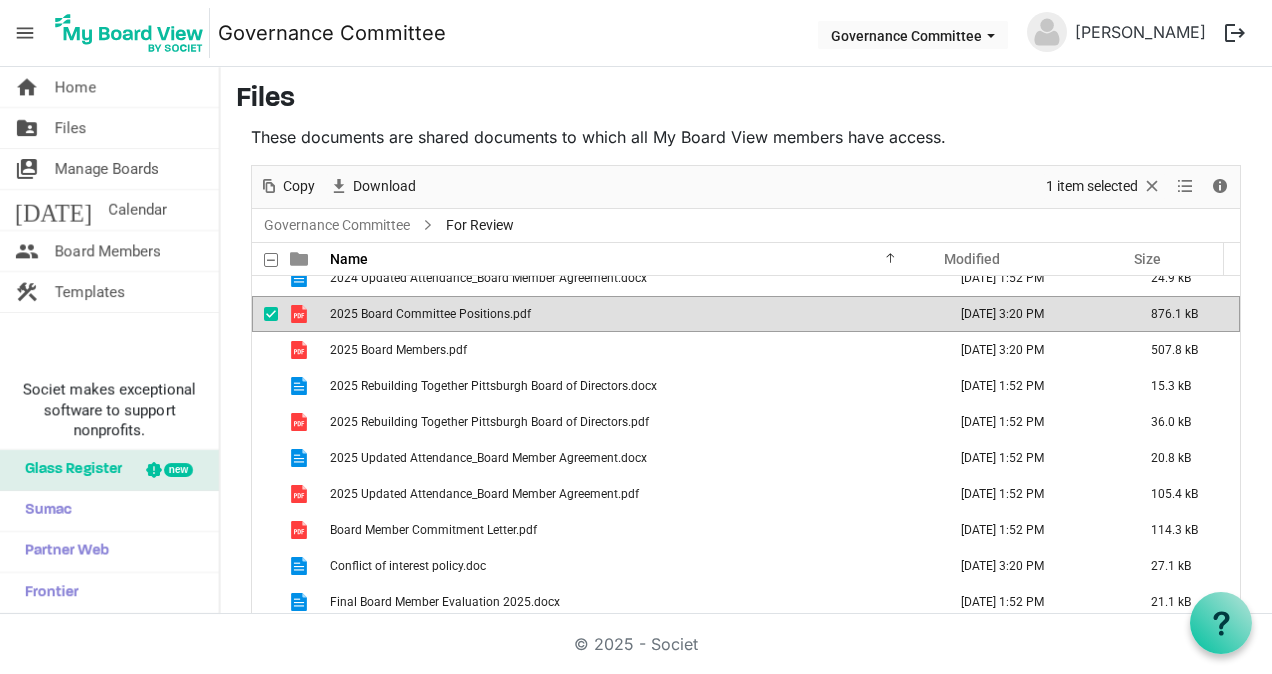 click at bounding box center [271, 314] 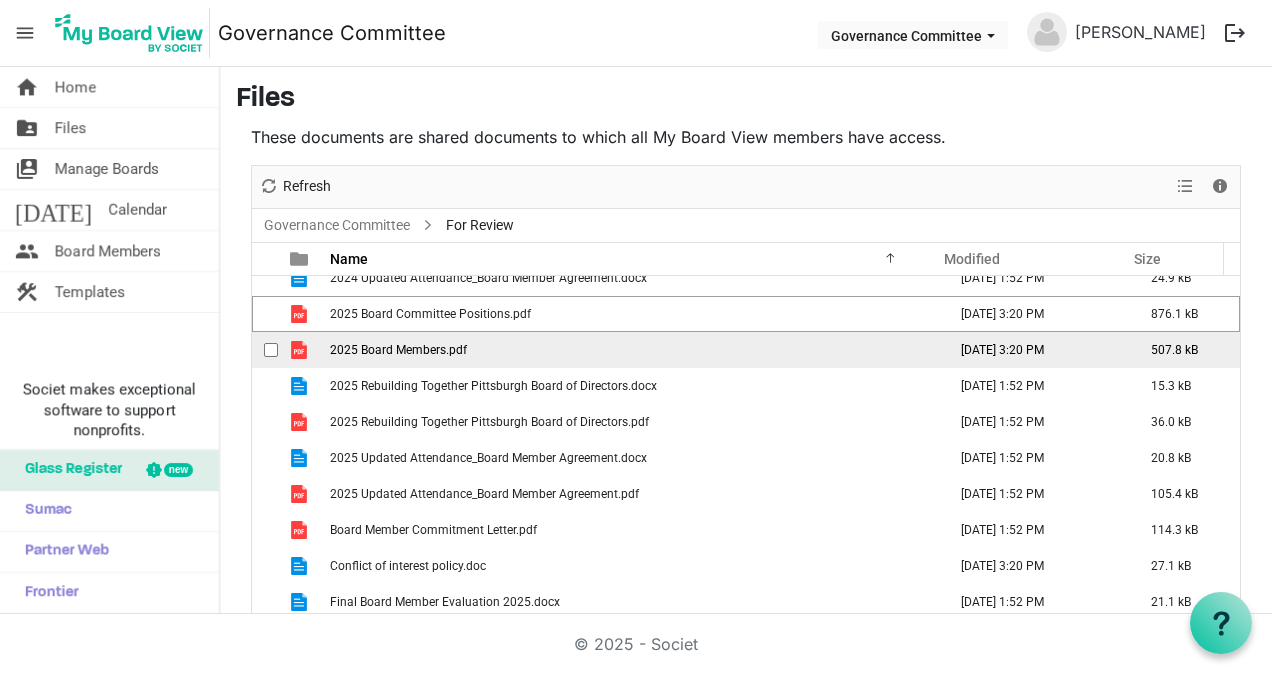 click at bounding box center [271, 350] 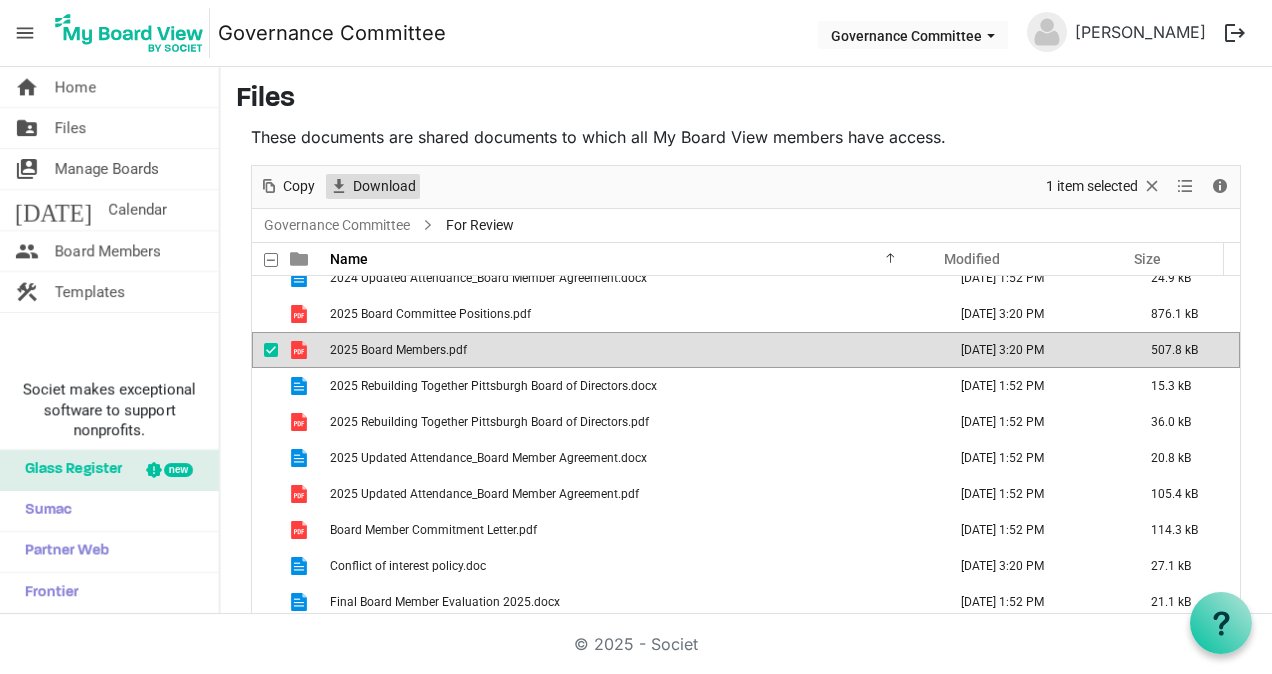 click on "Download" at bounding box center (384, 186) 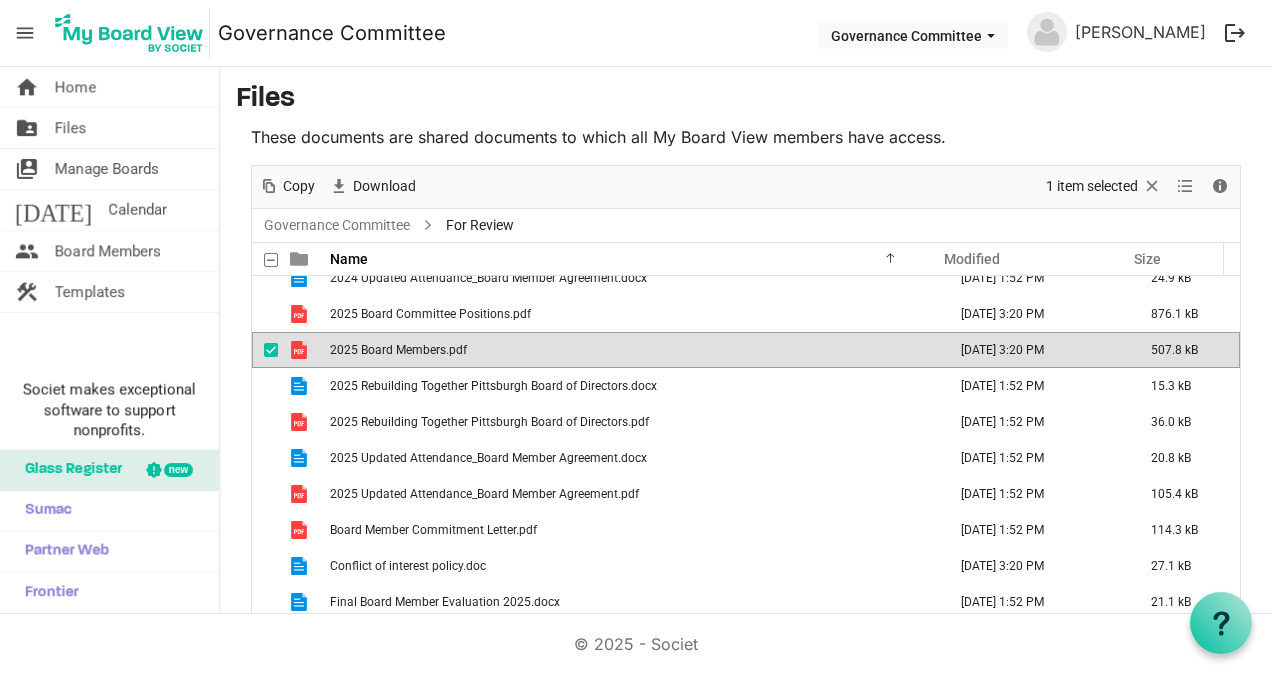 click at bounding box center (271, 350) 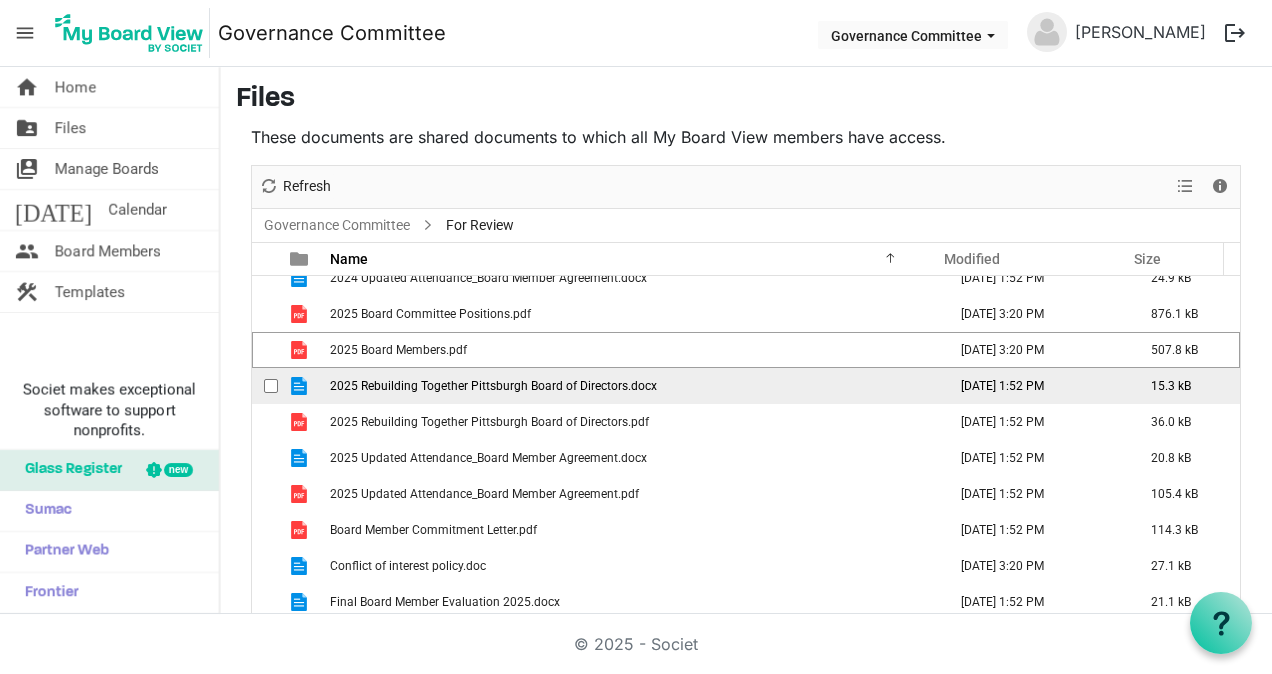 click at bounding box center [271, 386] 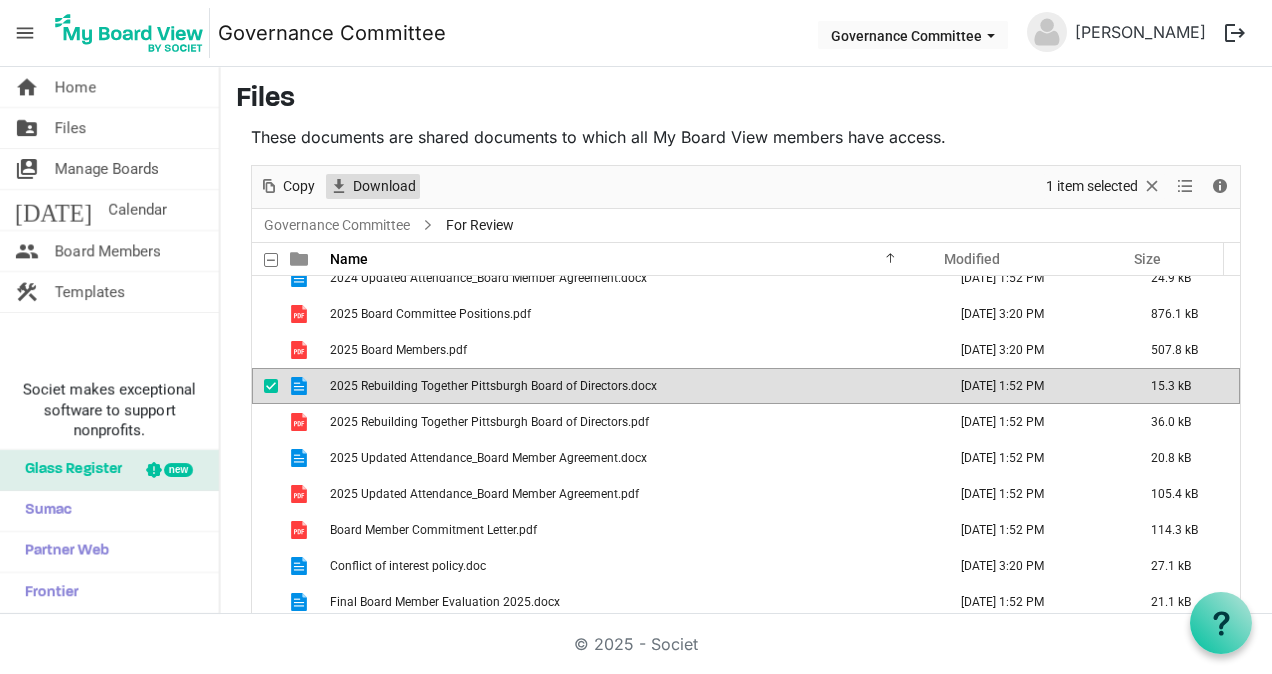 click on "Download" at bounding box center [384, 186] 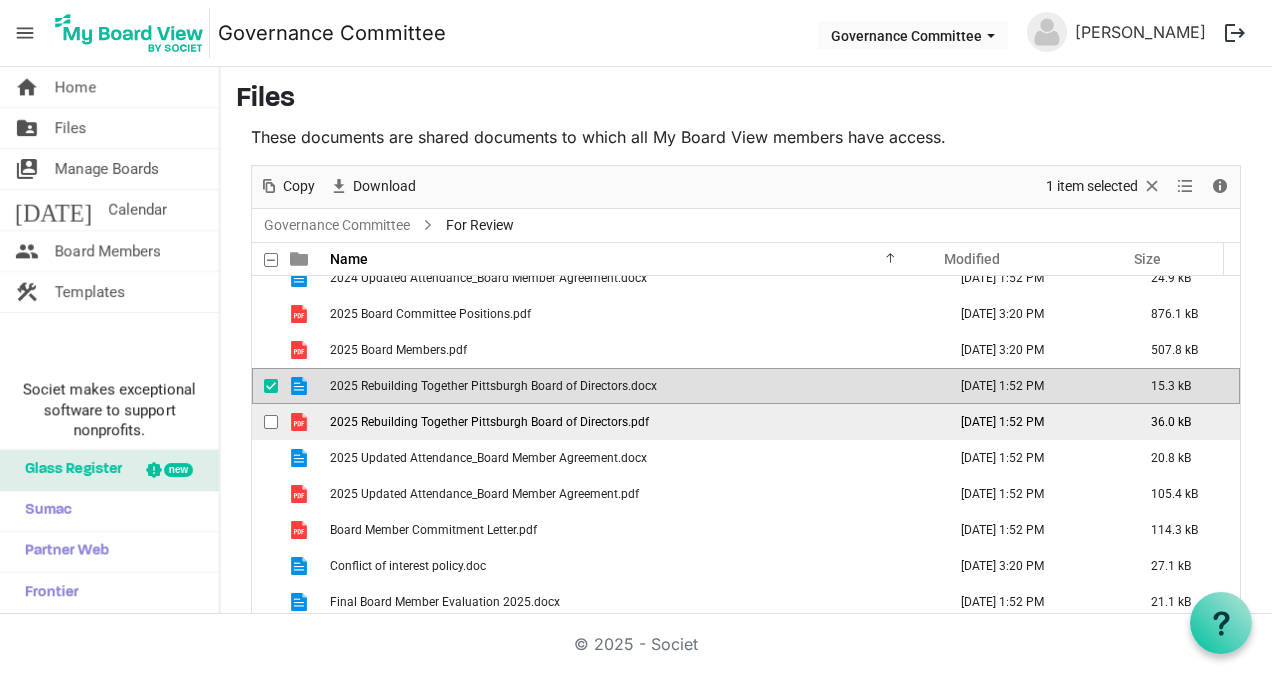 click at bounding box center [276, 422] 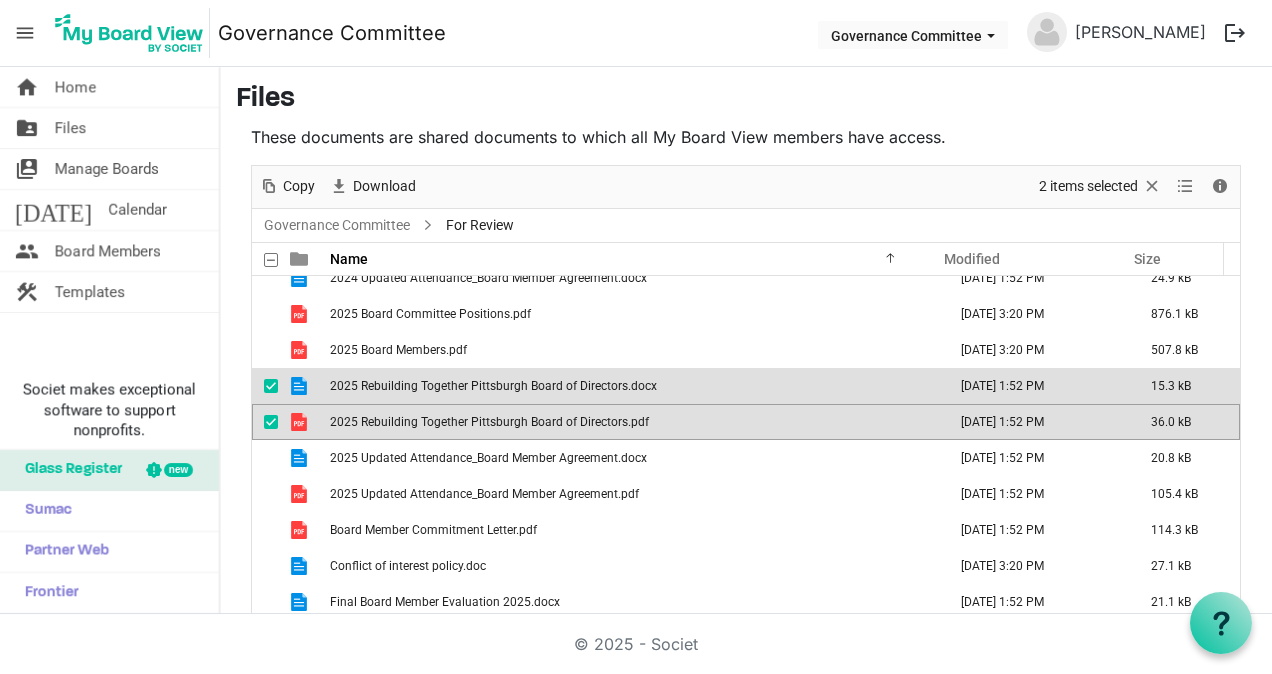 click at bounding box center (271, 386) 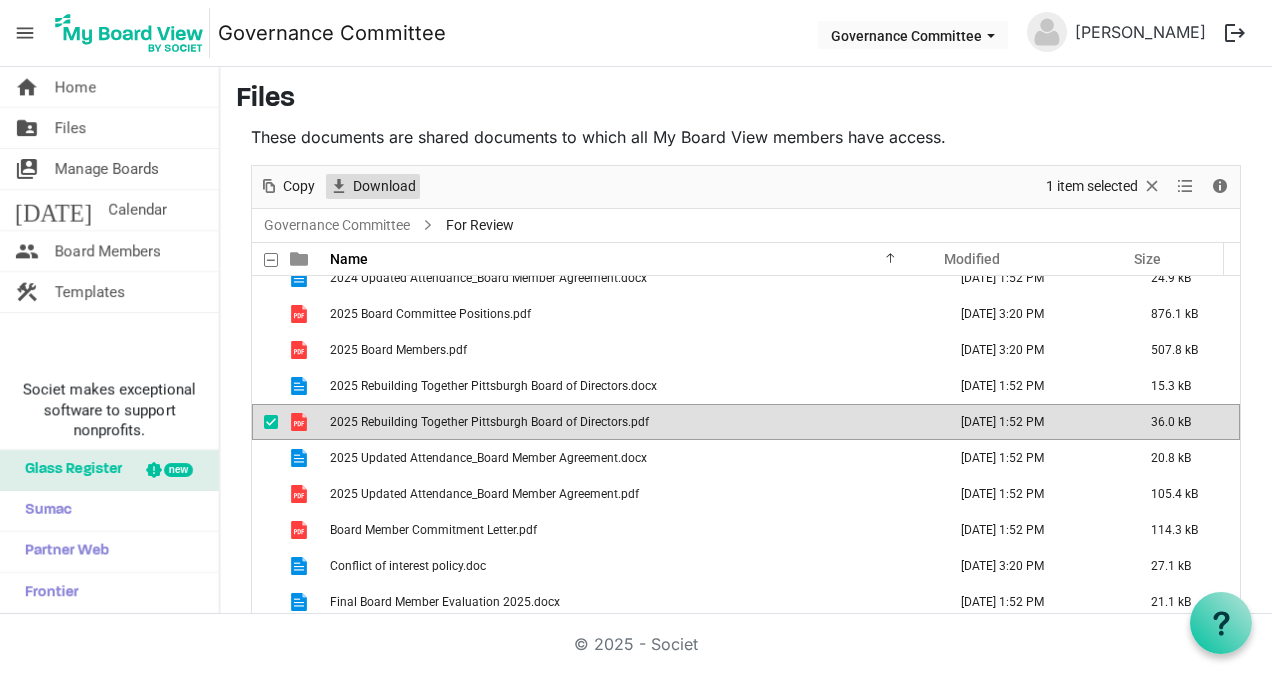 click on "Download" at bounding box center (384, 186) 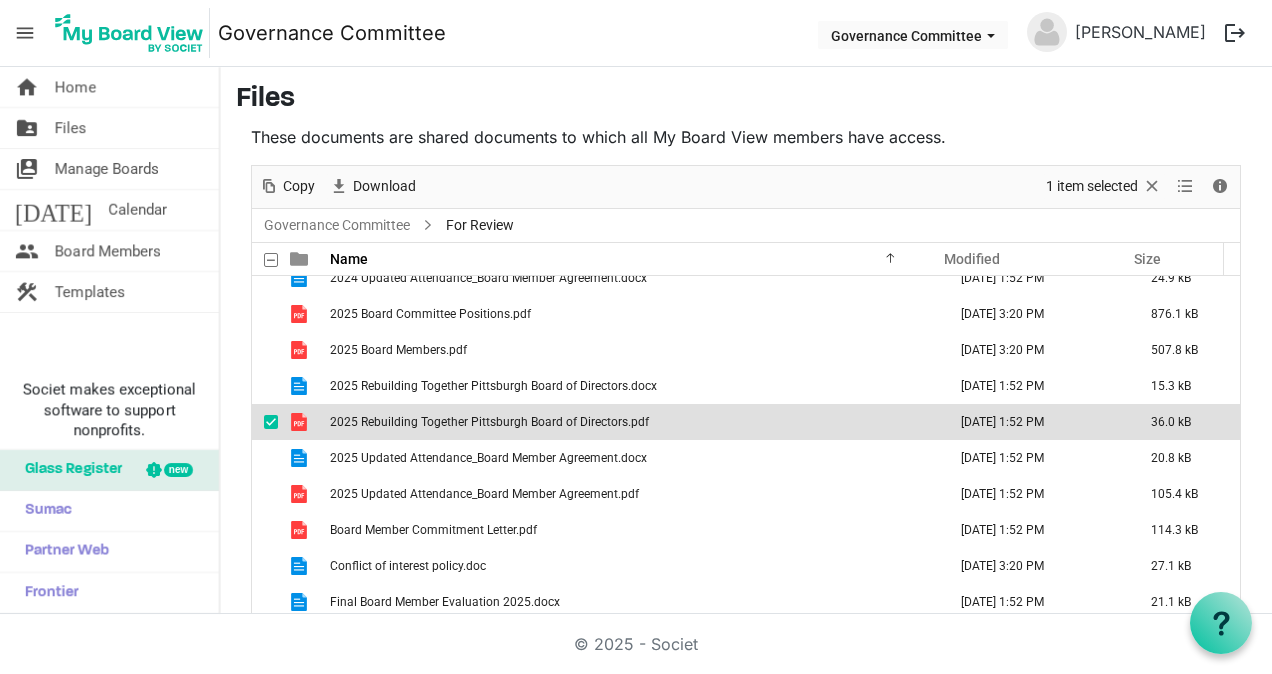 click at bounding box center (271, 422) 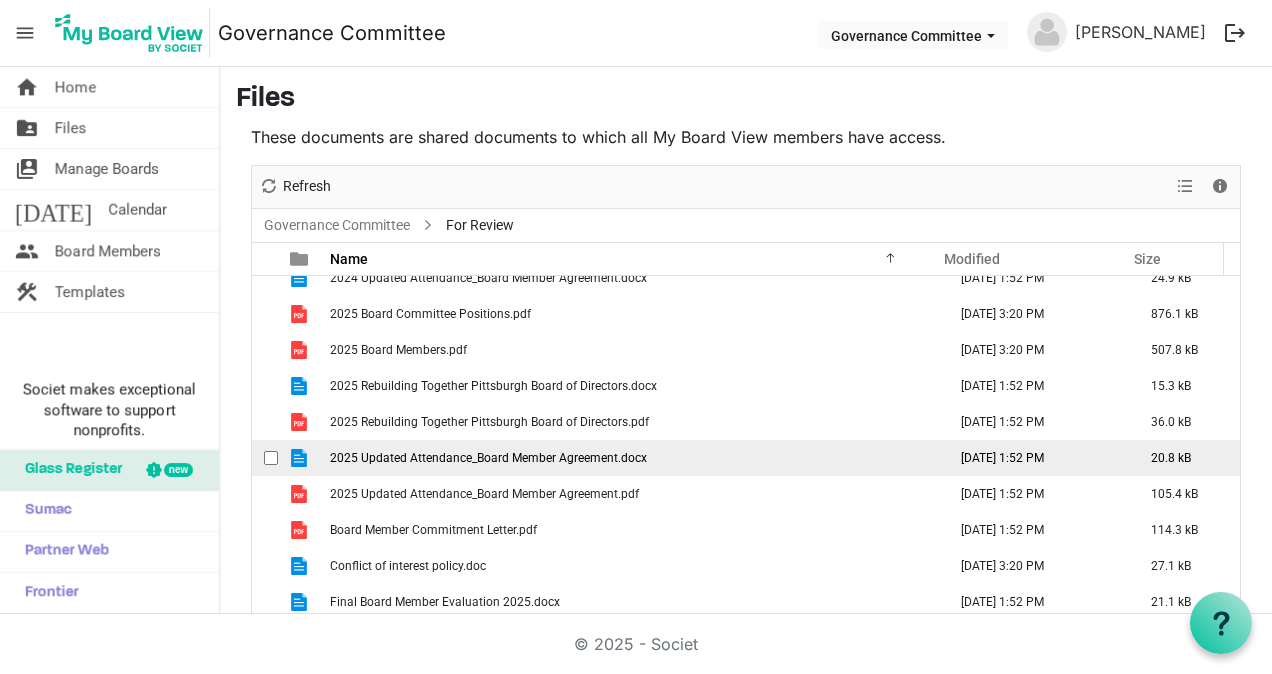 click at bounding box center [271, 458] 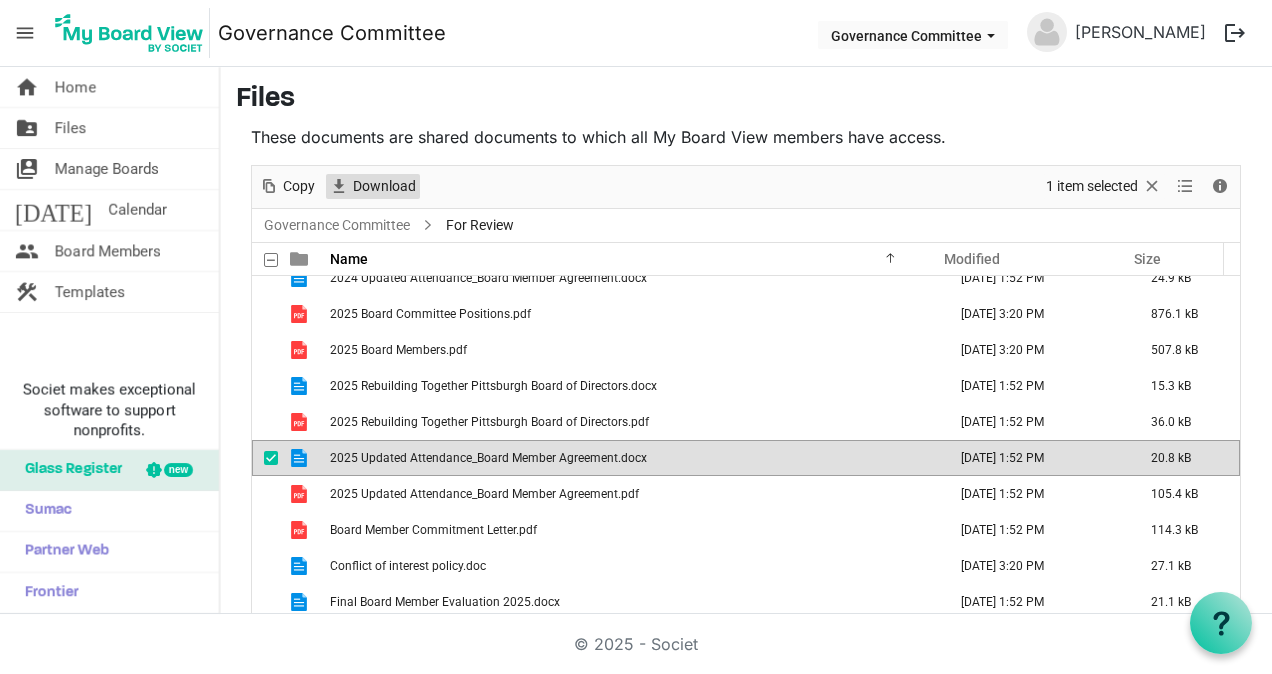 click on "Download" at bounding box center [384, 186] 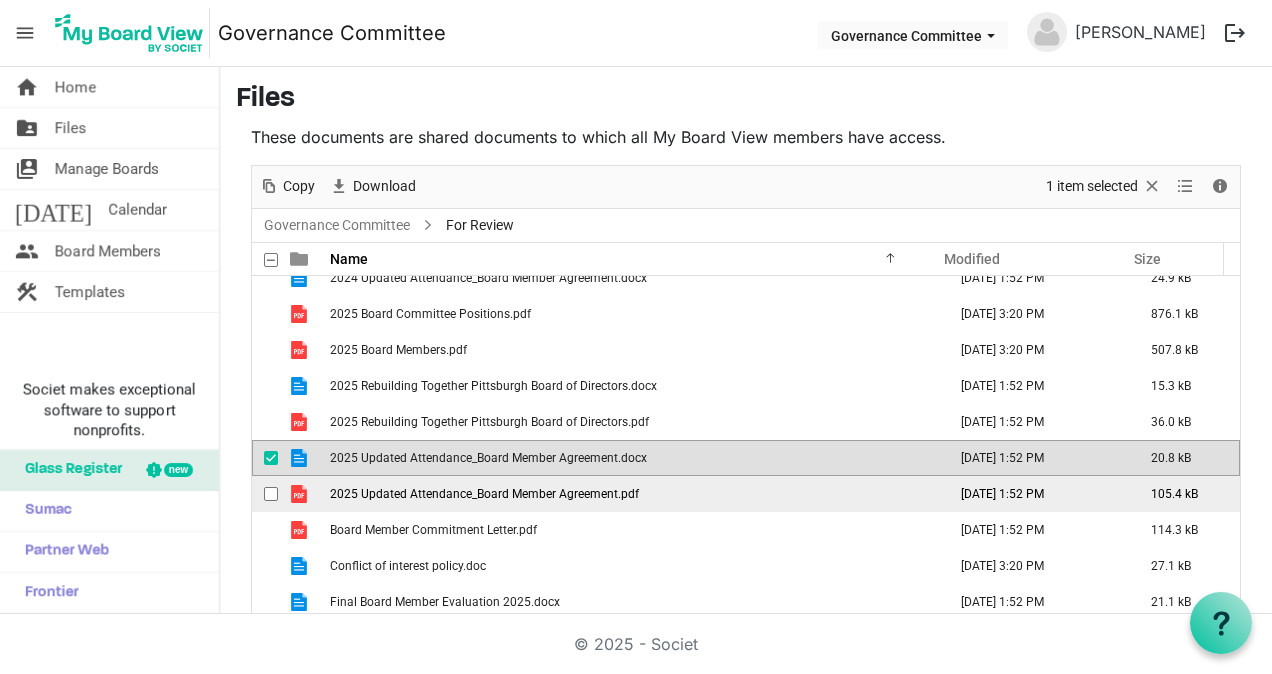 click at bounding box center [271, 494] 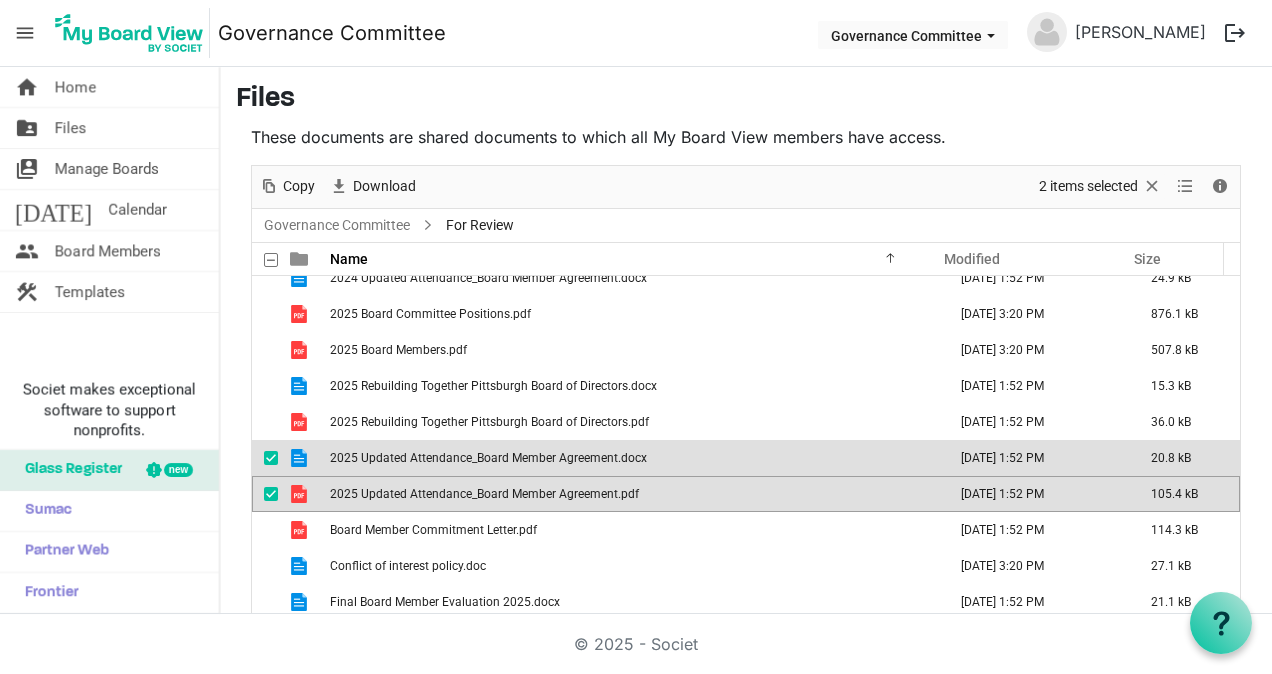 click at bounding box center (271, 458) 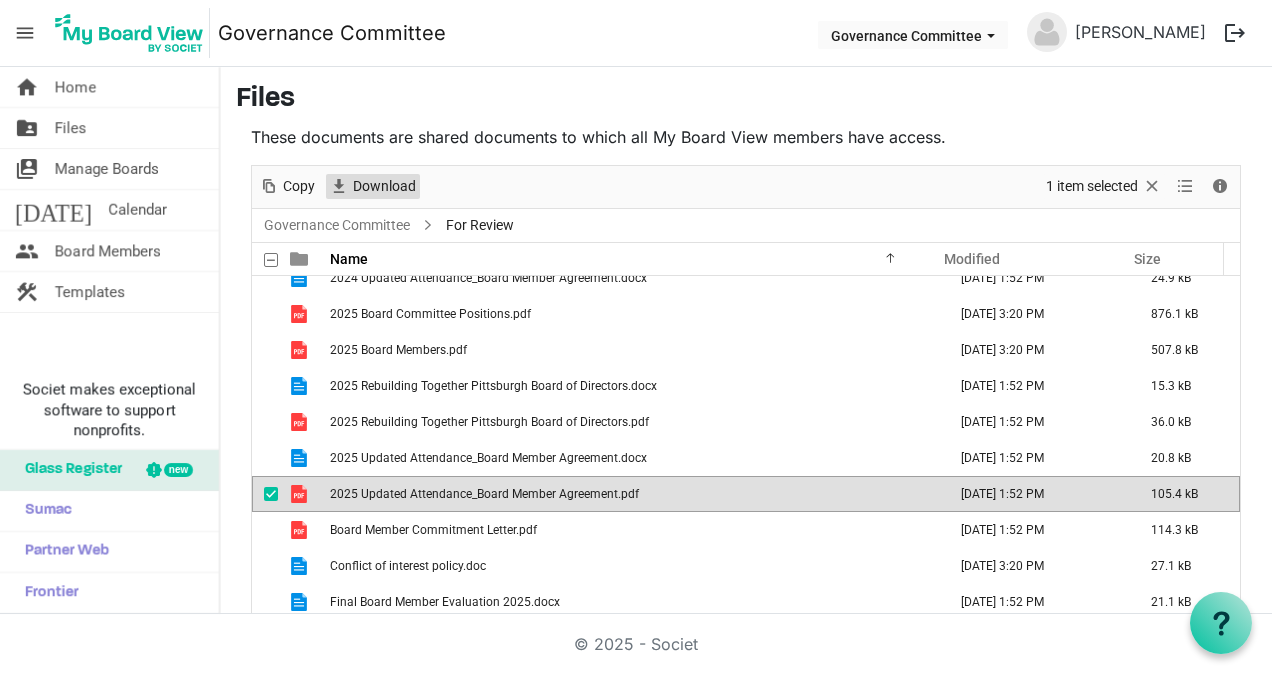 click on "Download" at bounding box center (384, 186) 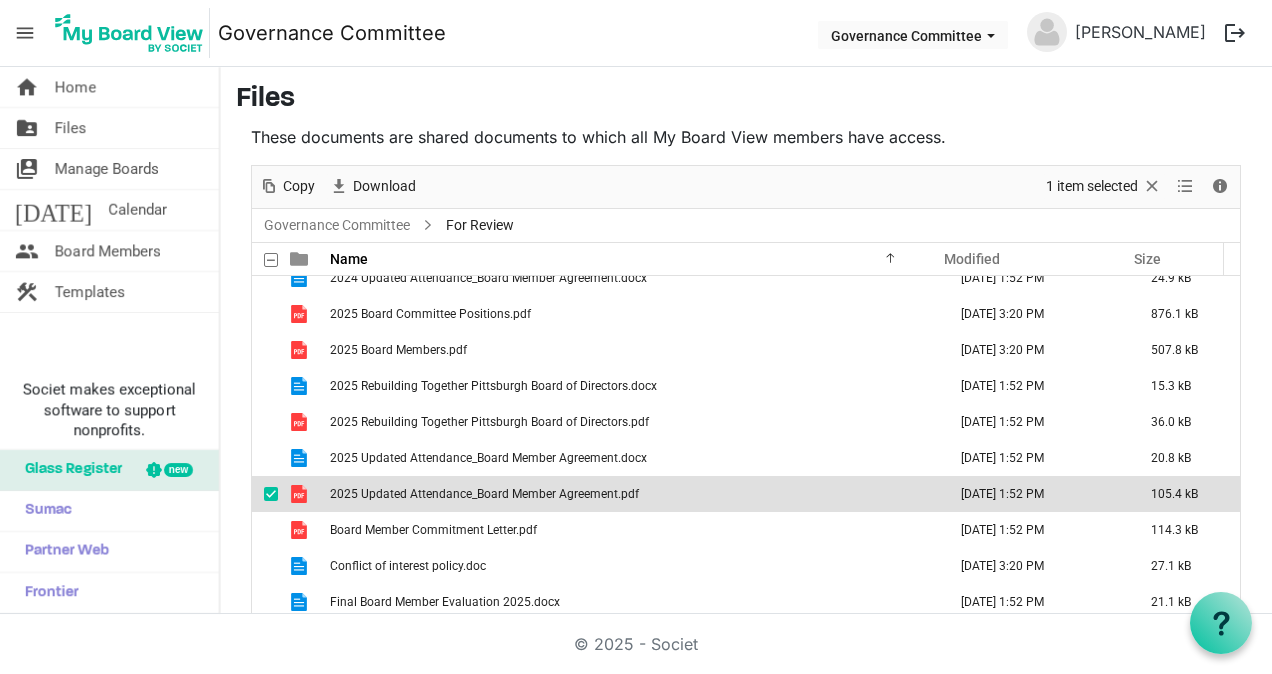click at bounding box center (271, 494) 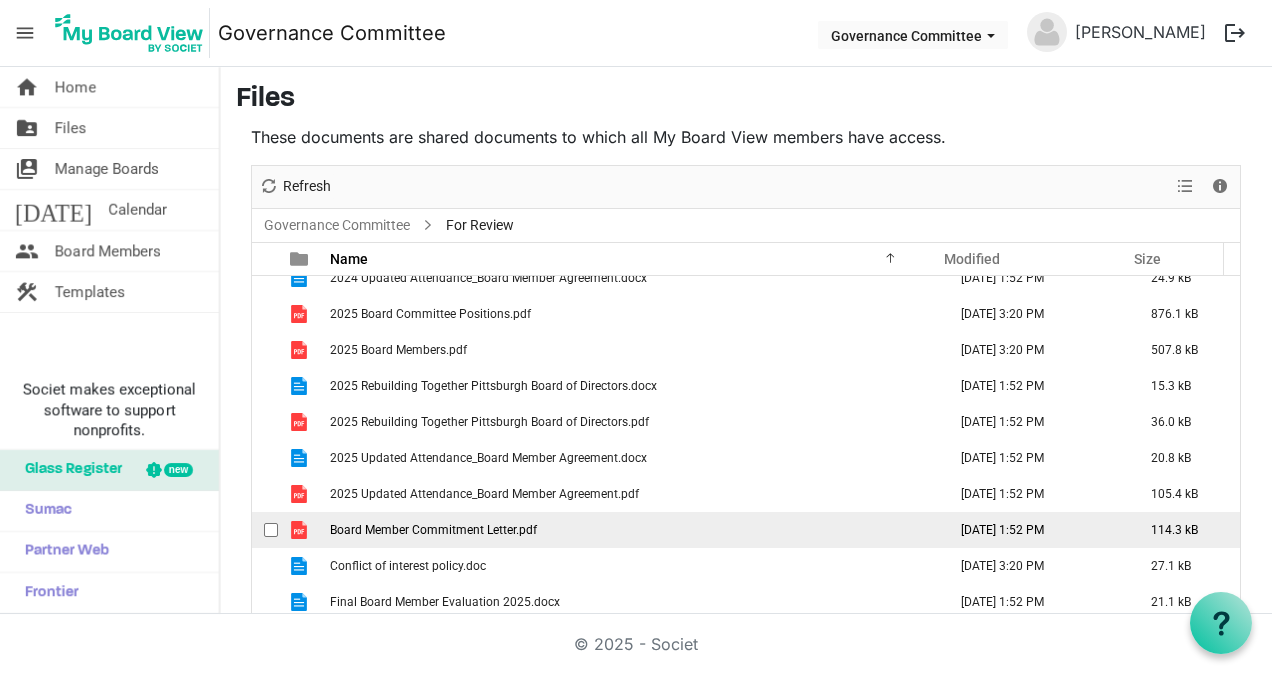 click at bounding box center [265, 530] 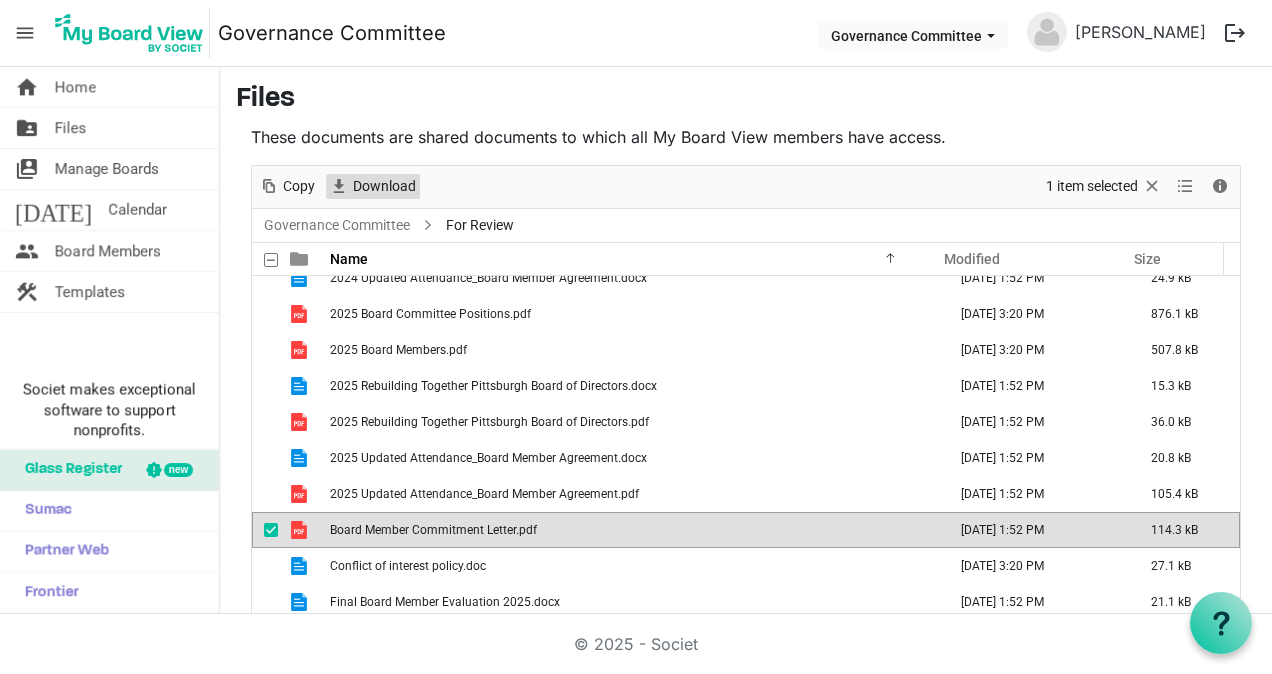 click on "Download" at bounding box center (384, 186) 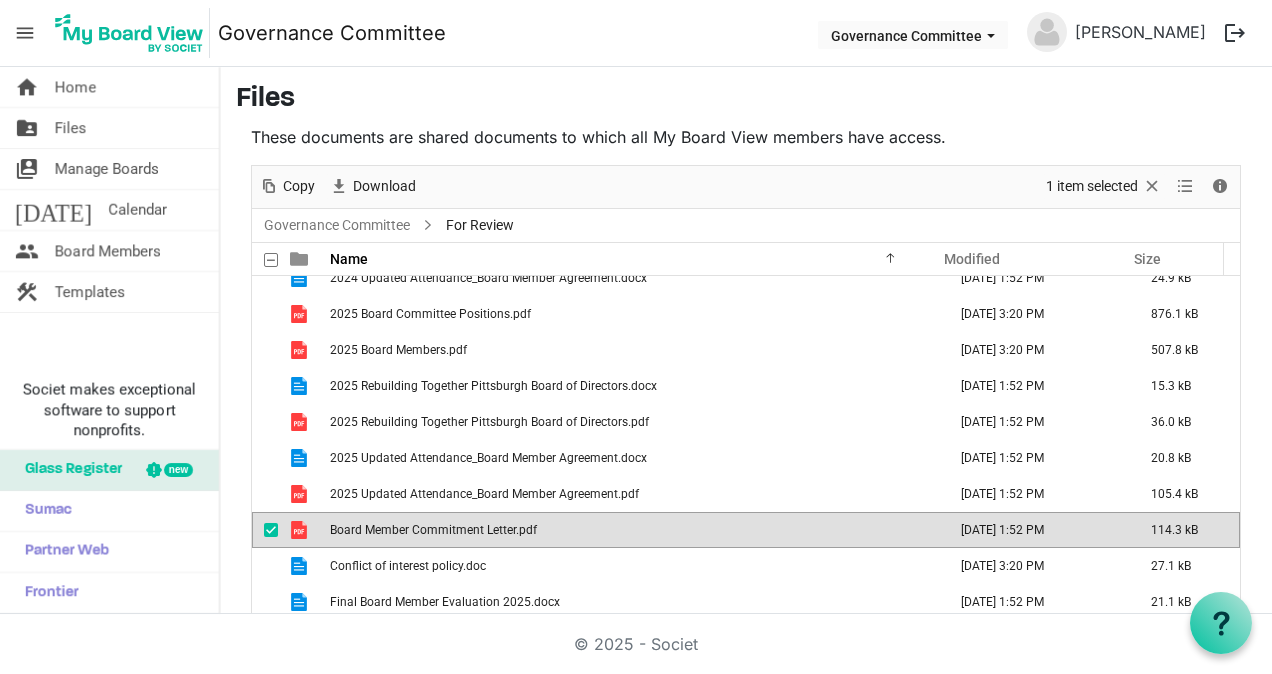 click at bounding box center [271, 530] 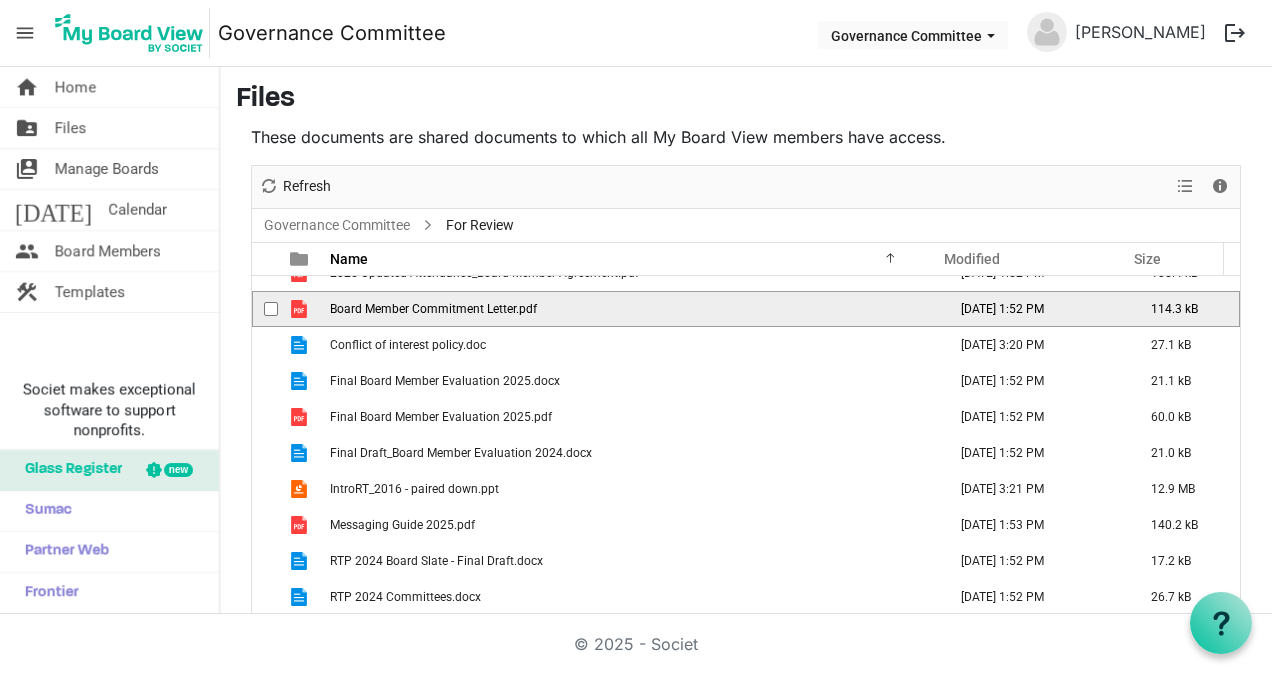 scroll, scrollTop: 349, scrollLeft: 0, axis: vertical 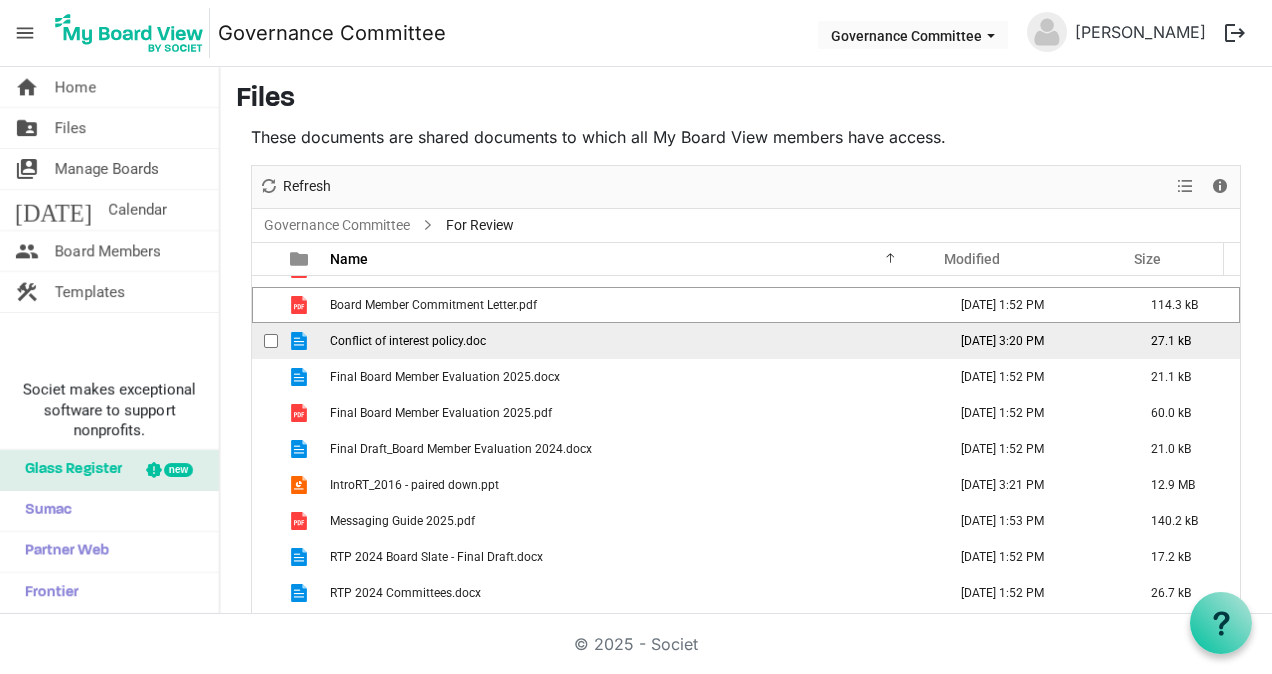 click at bounding box center (271, 341) 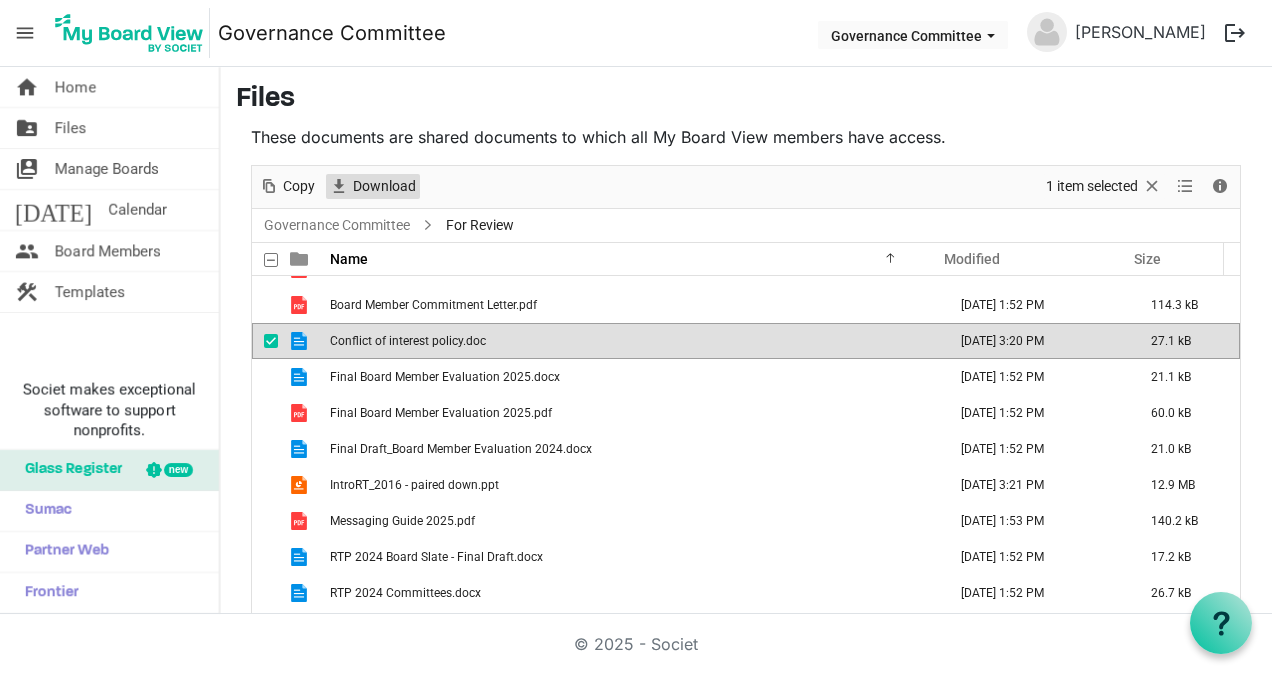 click on "Download" at bounding box center (384, 186) 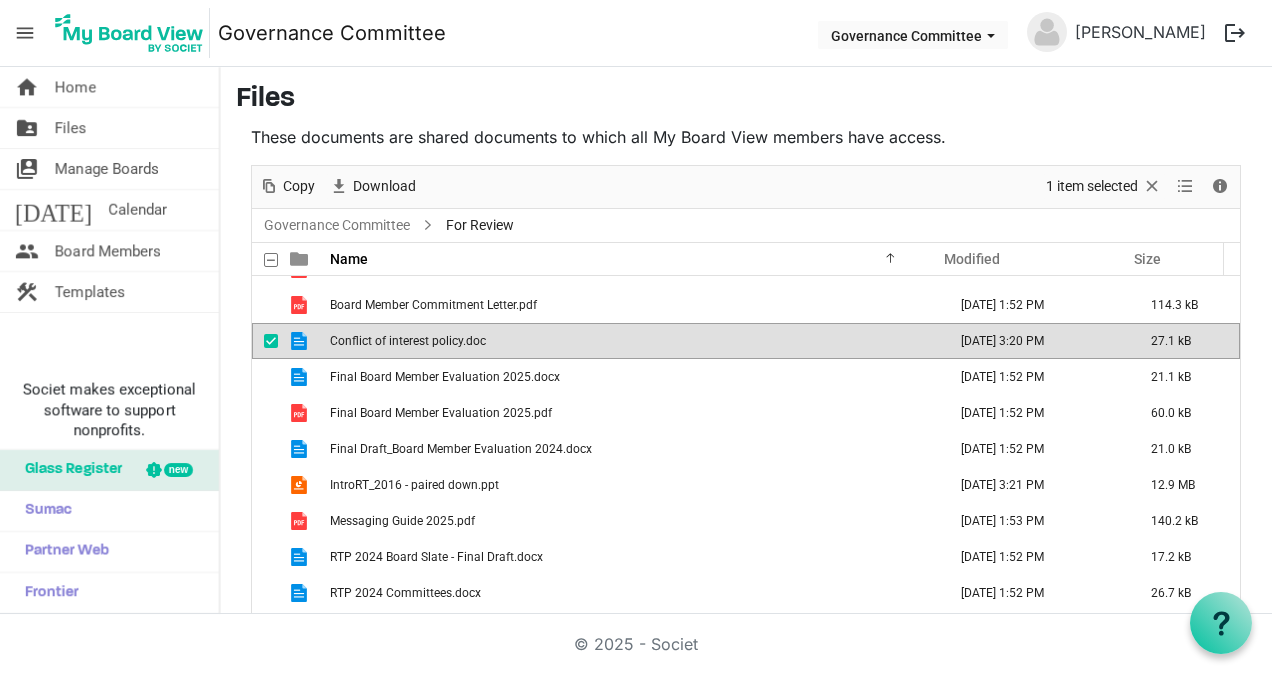 click at bounding box center [271, 341] 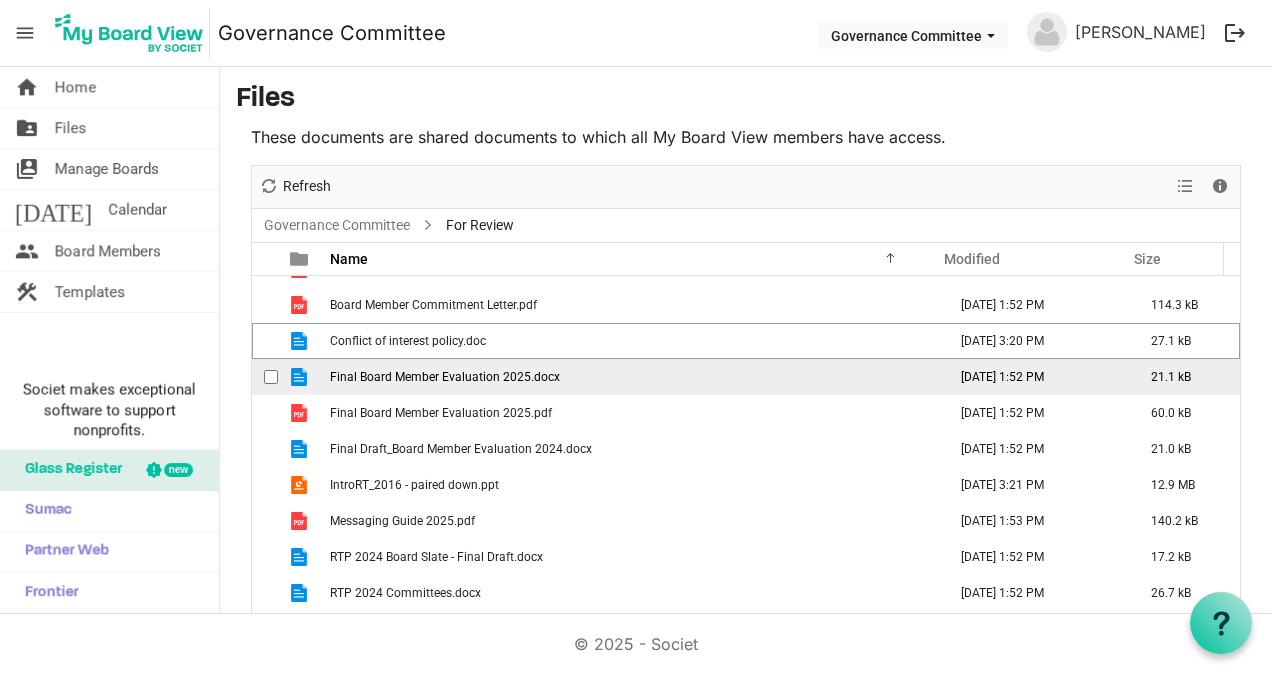 click at bounding box center (271, 377) 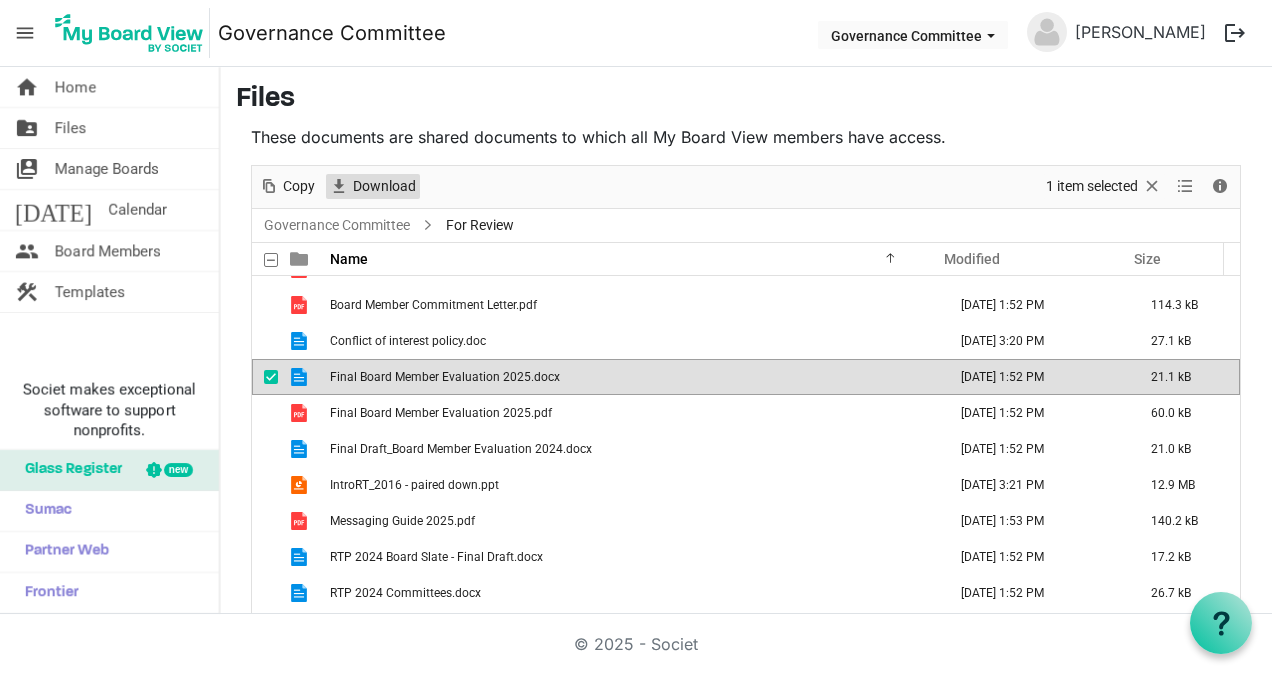 click on "Download" at bounding box center (384, 186) 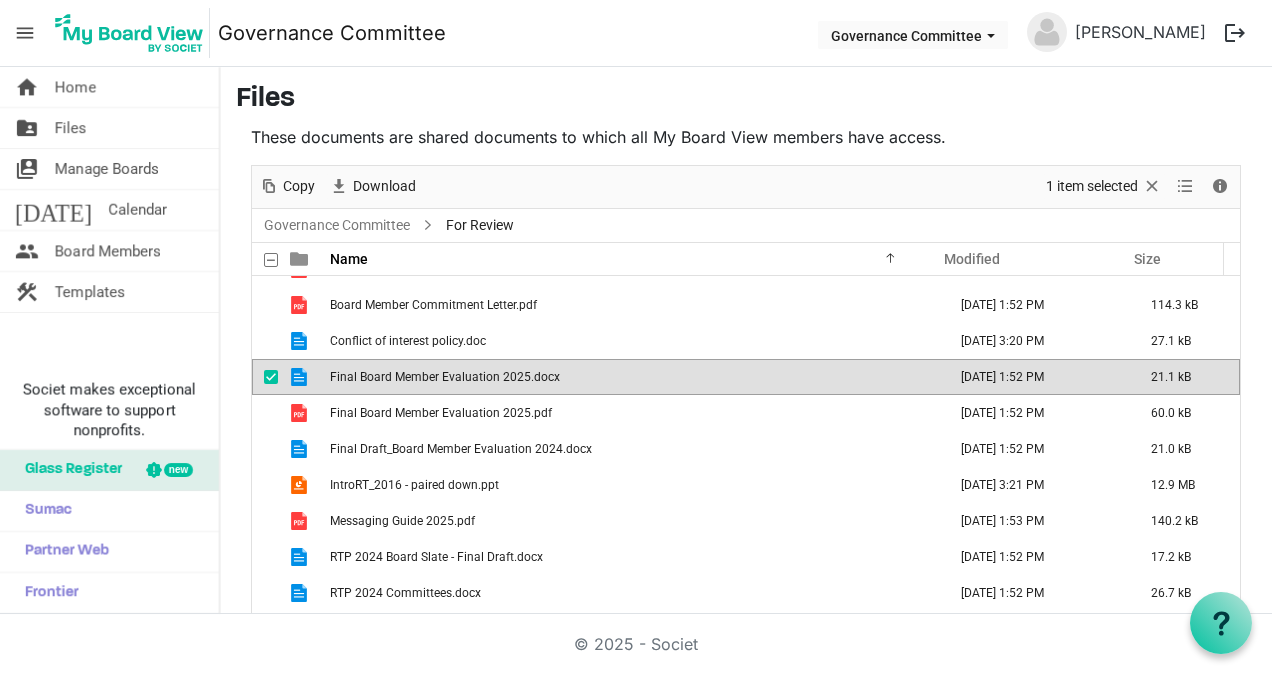 click at bounding box center (265, 377) 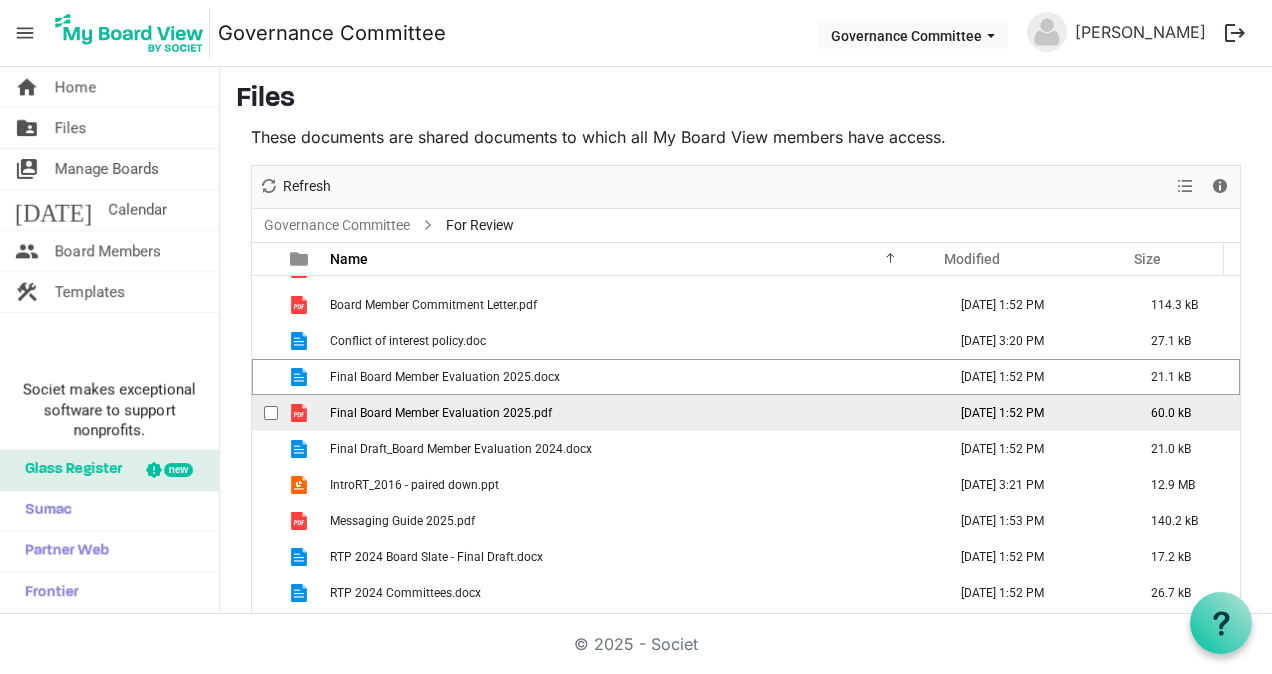 click at bounding box center [271, 413] 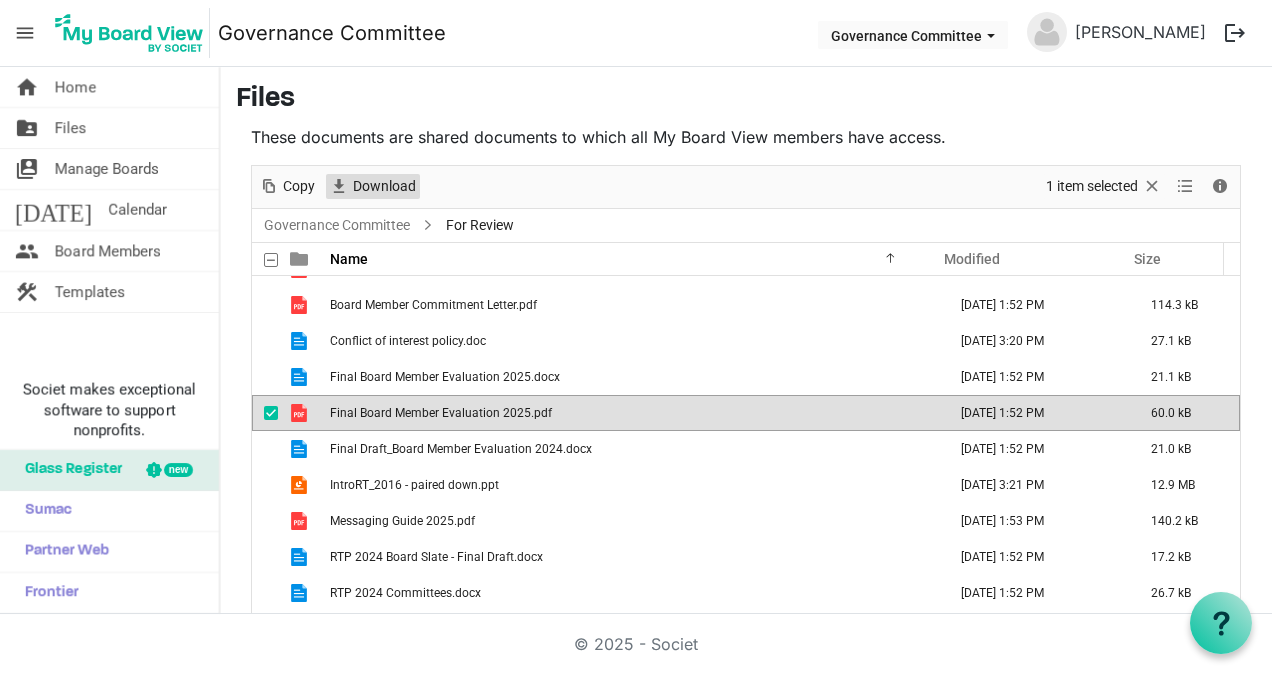 click on "Download" at bounding box center (384, 186) 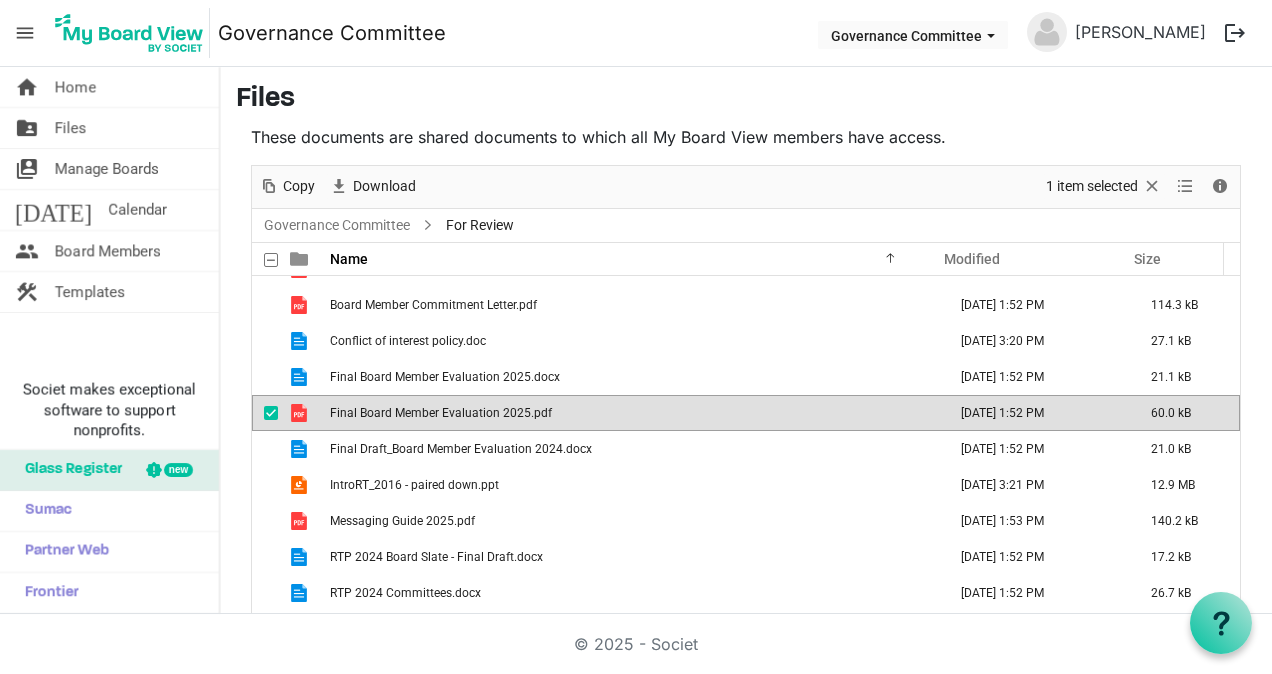 click at bounding box center [271, 413] 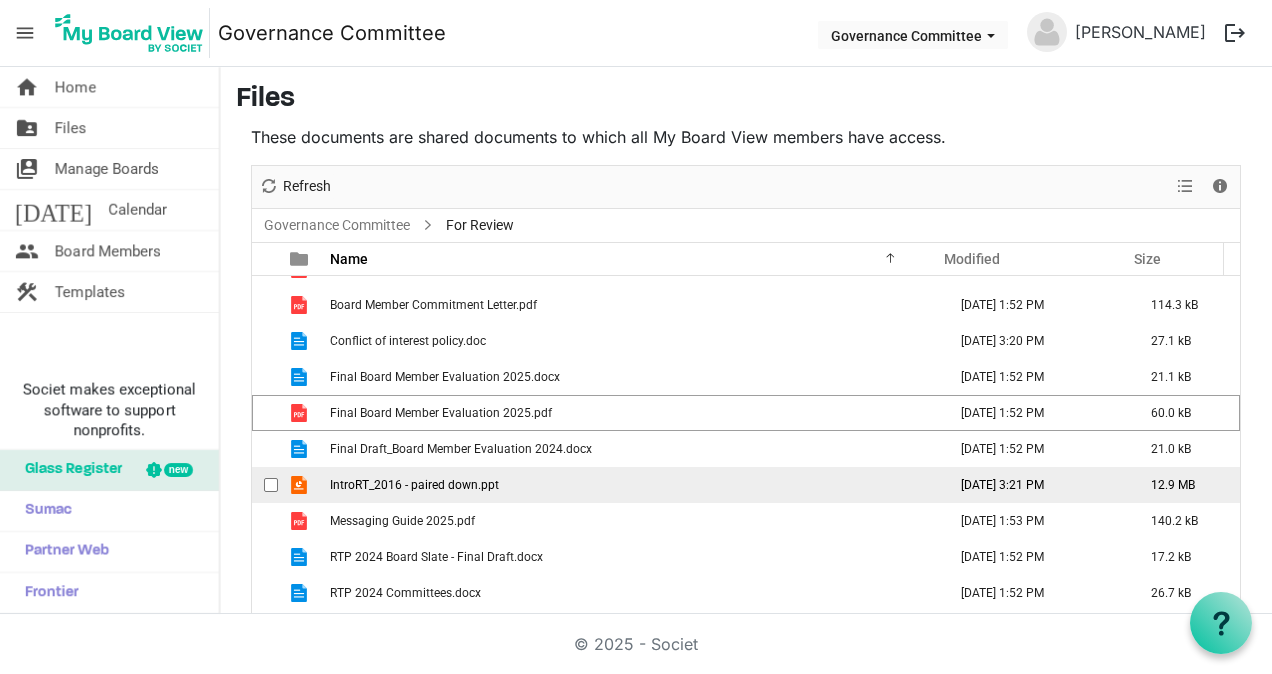 click at bounding box center (271, 485) 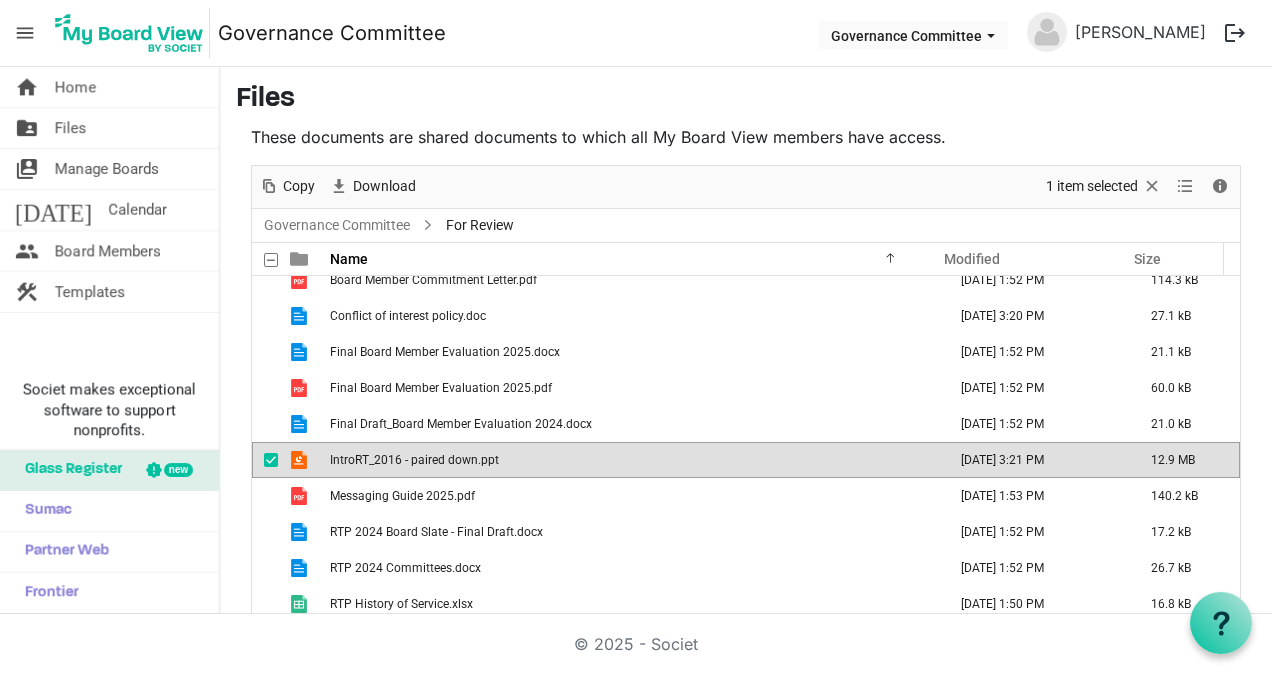 scroll, scrollTop: 380, scrollLeft: 0, axis: vertical 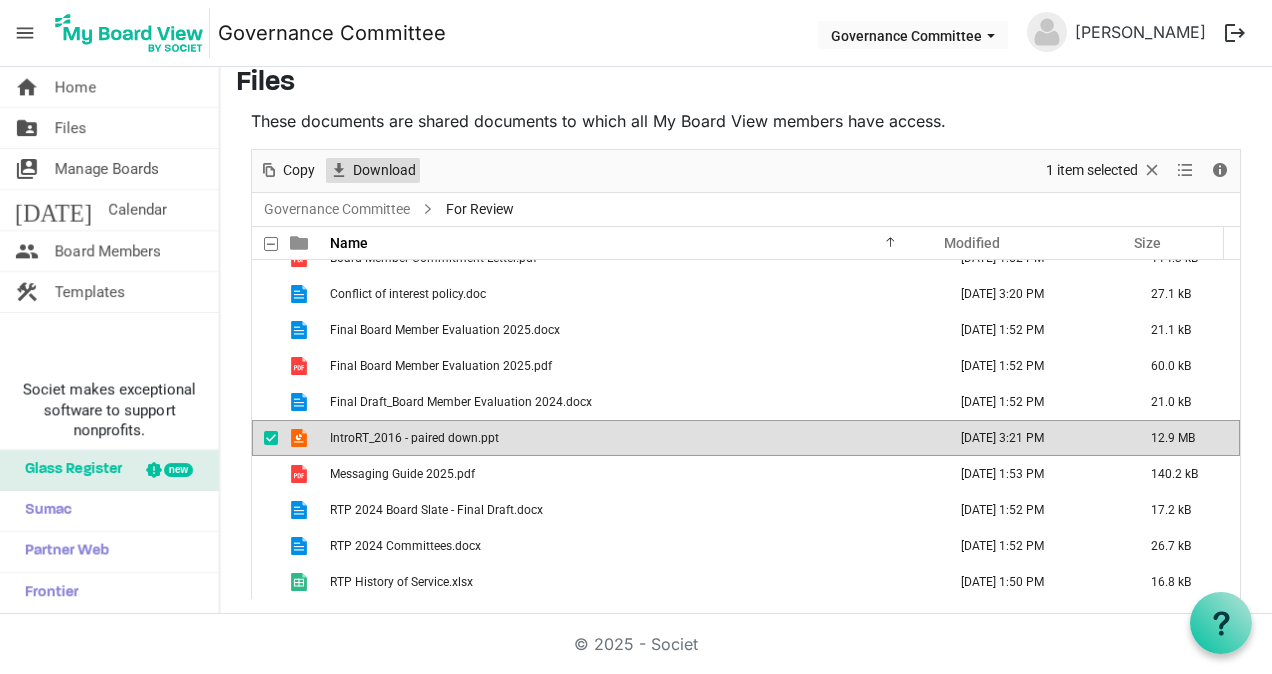click on "Download" at bounding box center (384, 170) 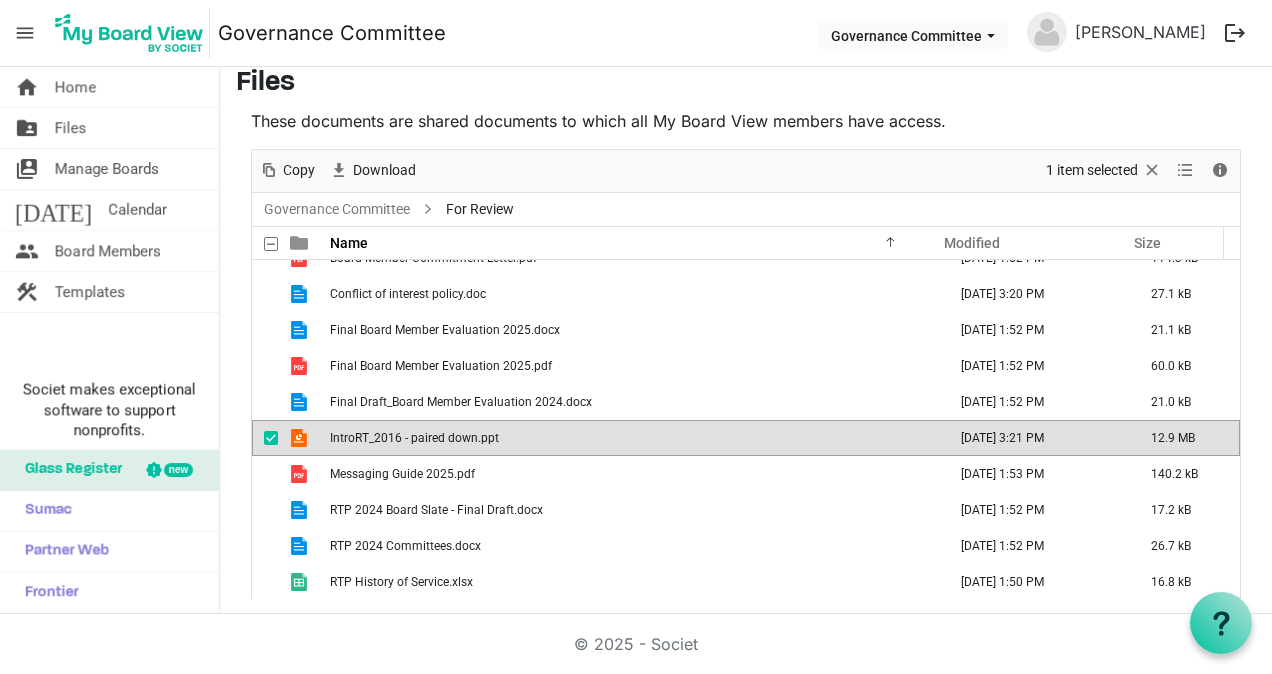 click at bounding box center (271, 438) 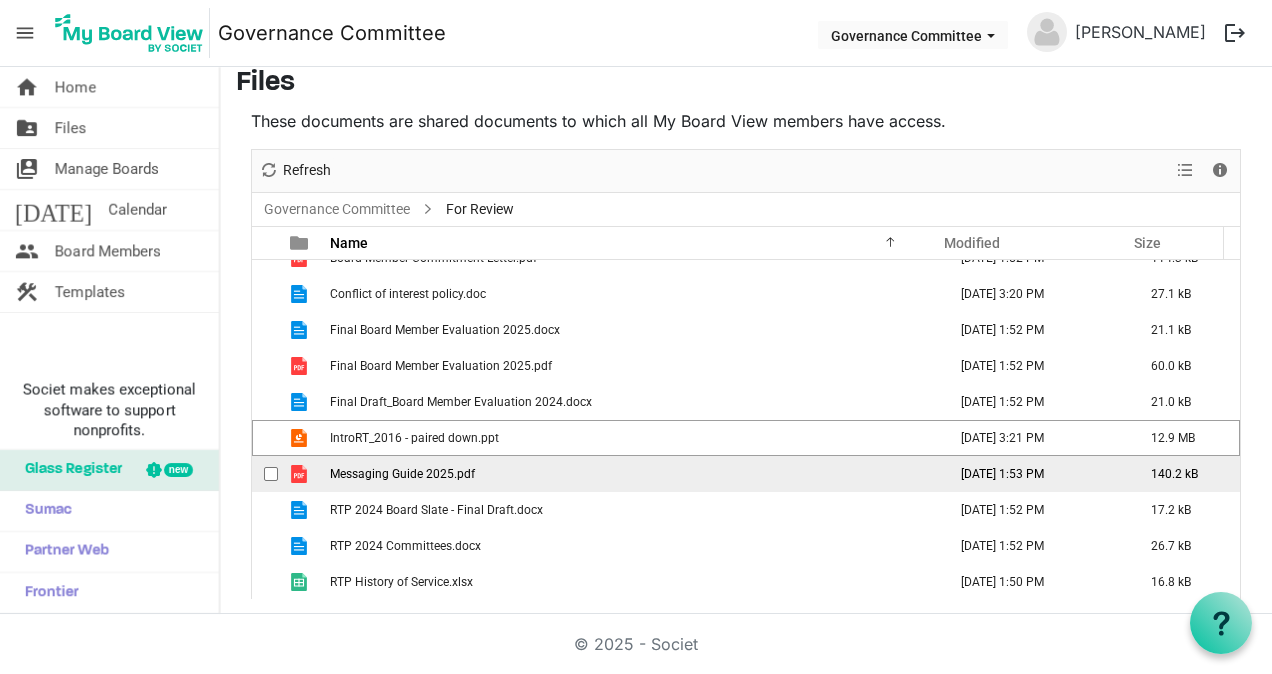 click at bounding box center [271, 474] 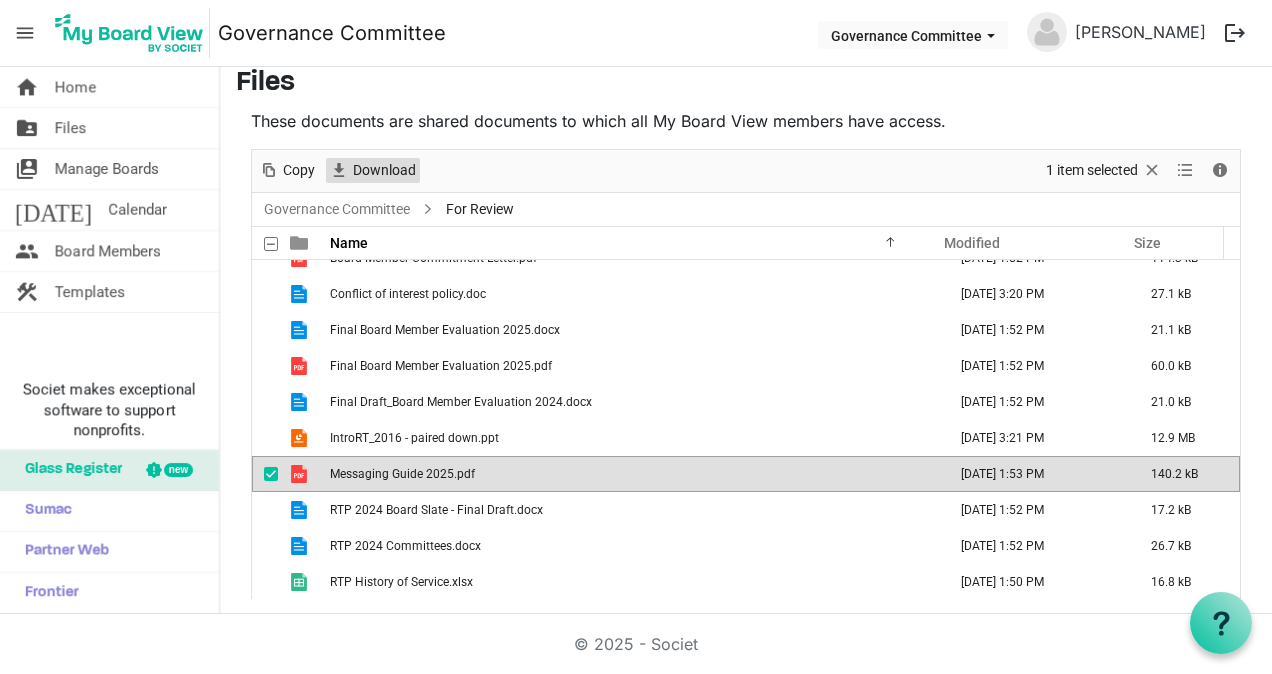 click on "Download" at bounding box center (384, 170) 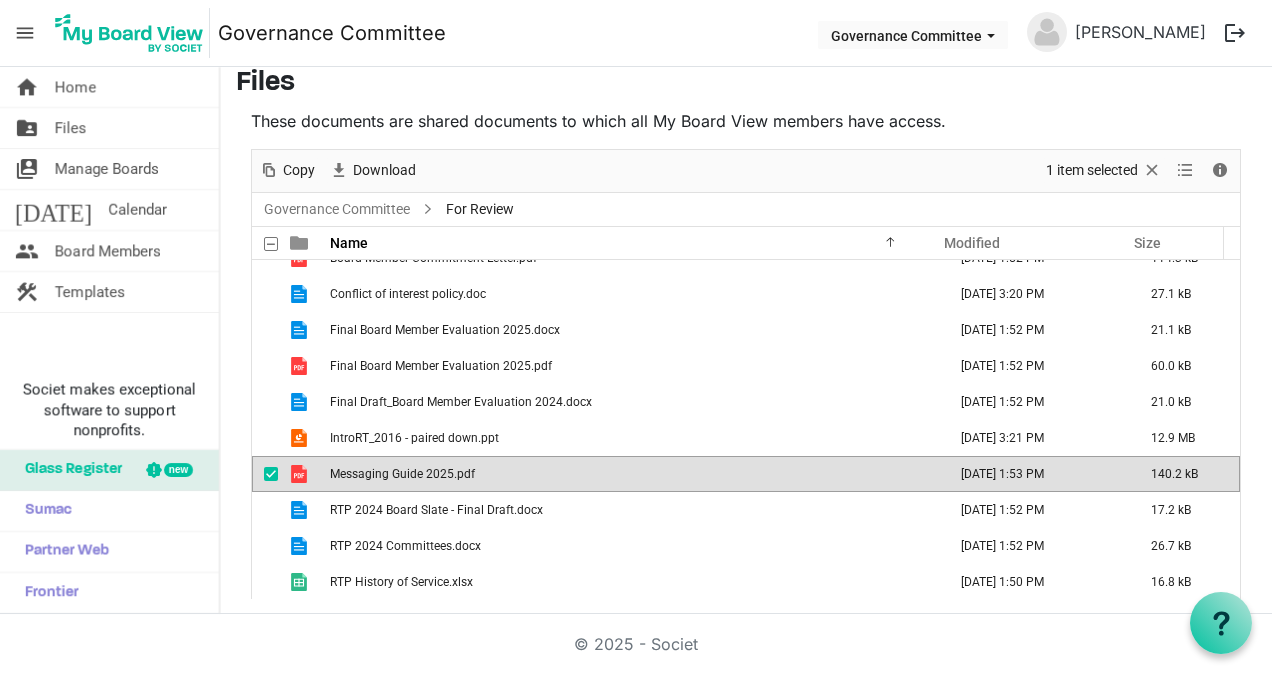 click on "© 2025 - Societ" at bounding box center (636, 644) 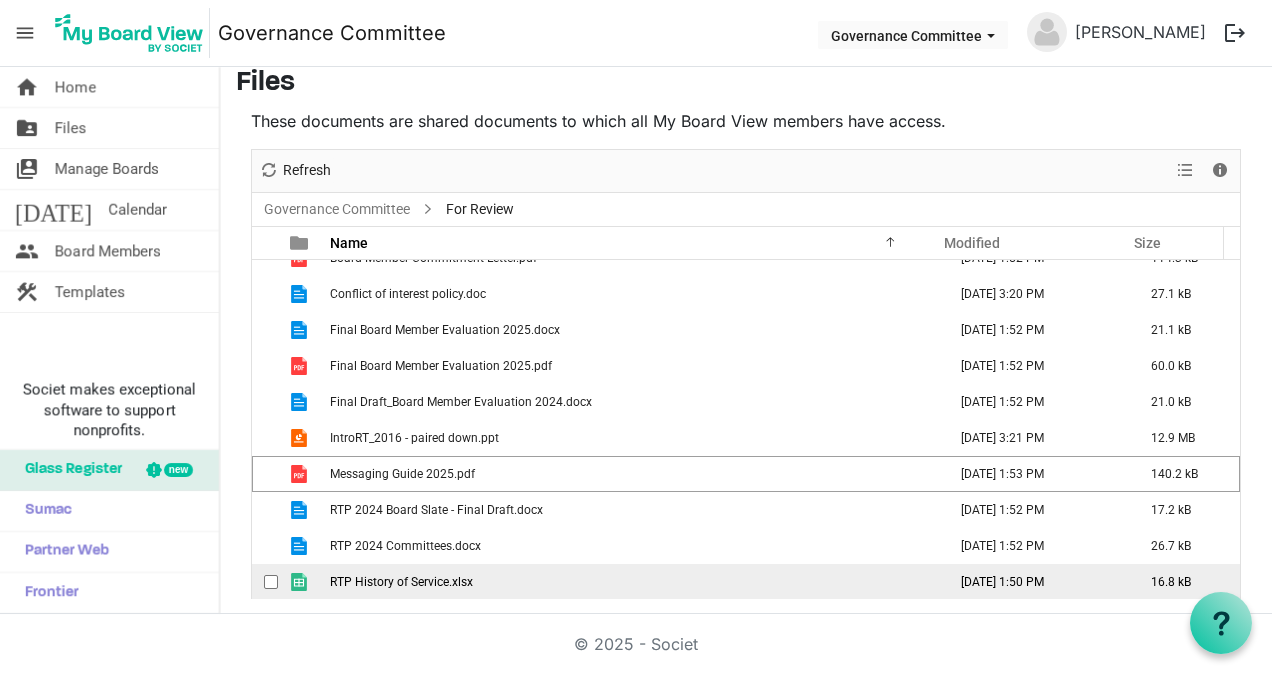 click at bounding box center (271, 582) 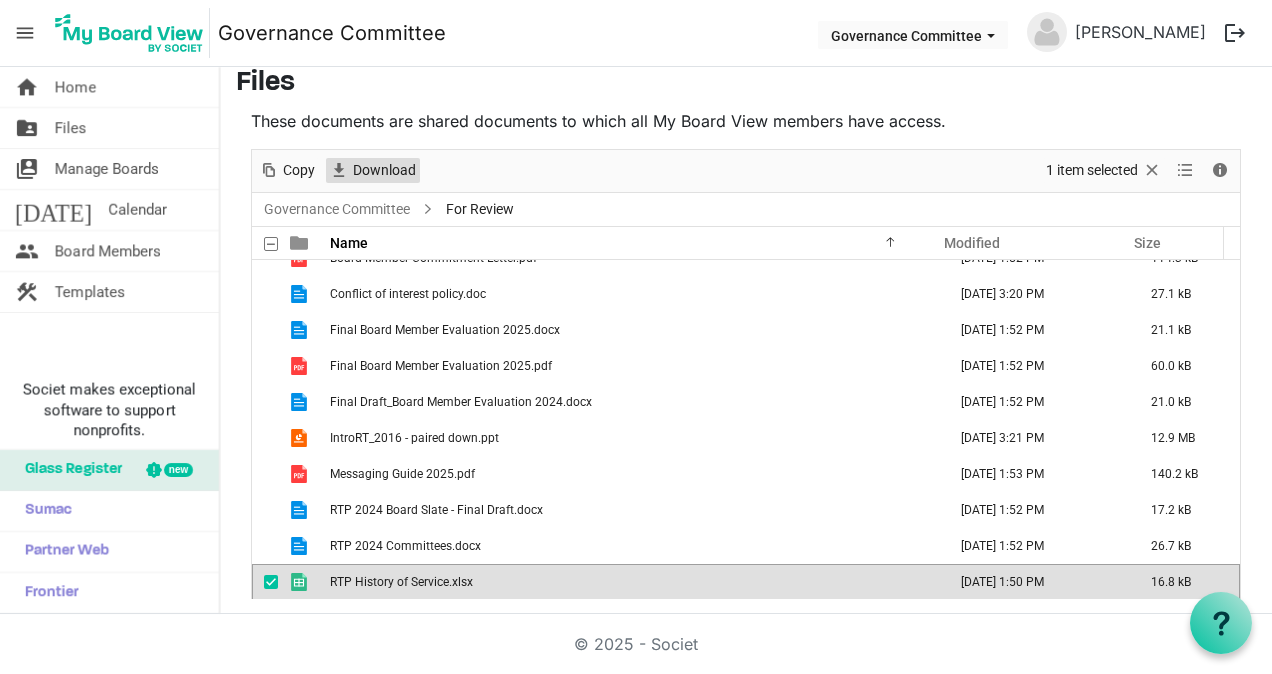click on "Download" at bounding box center [384, 170] 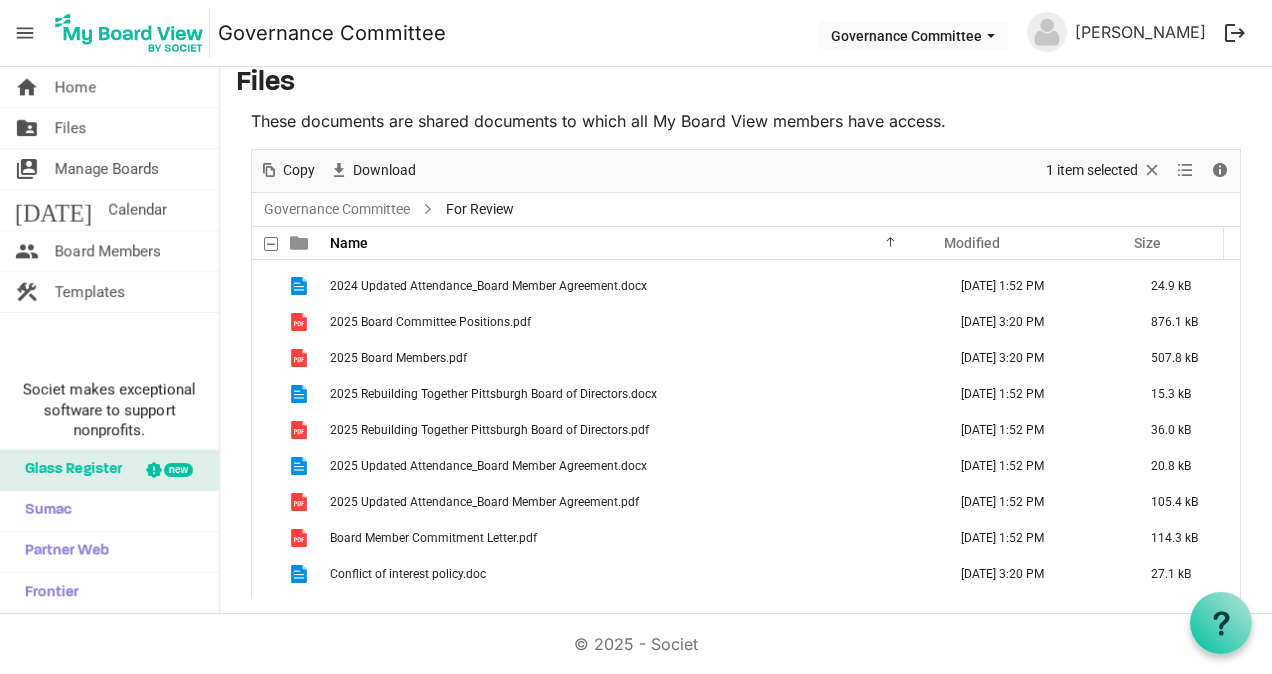 scroll, scrollTop: 0, scrollLeft: 0, axis: both 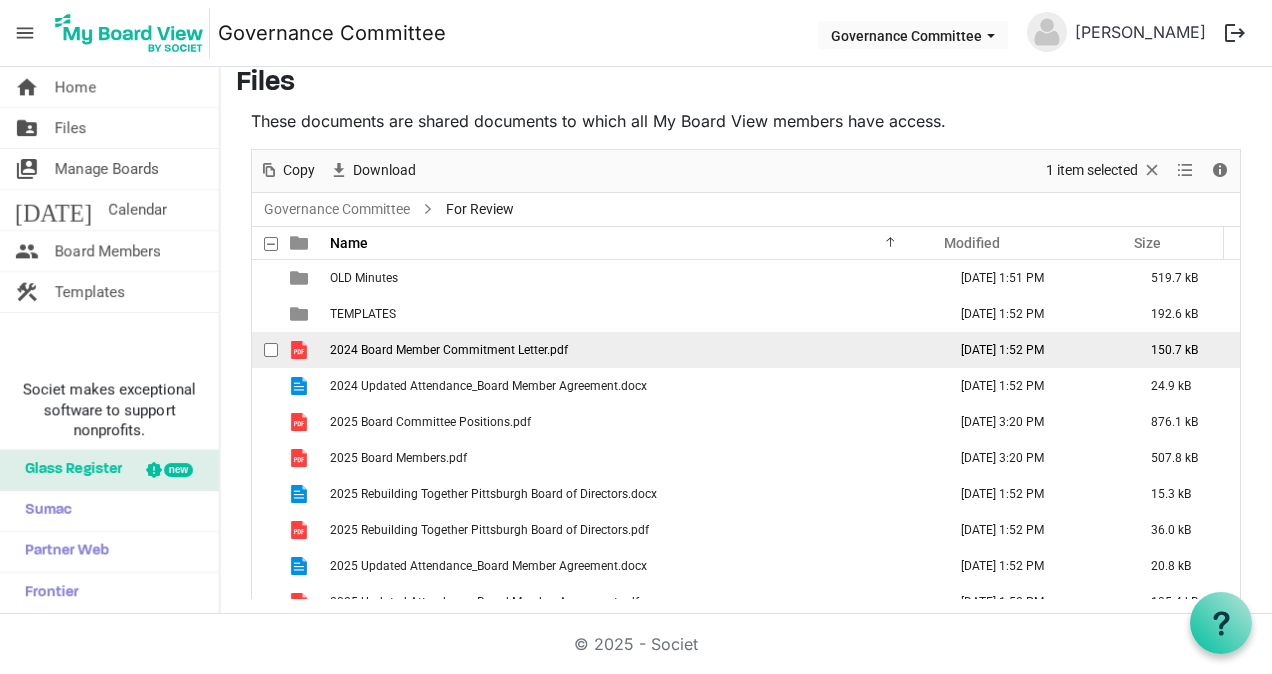 click at bounding box center [271, 350] 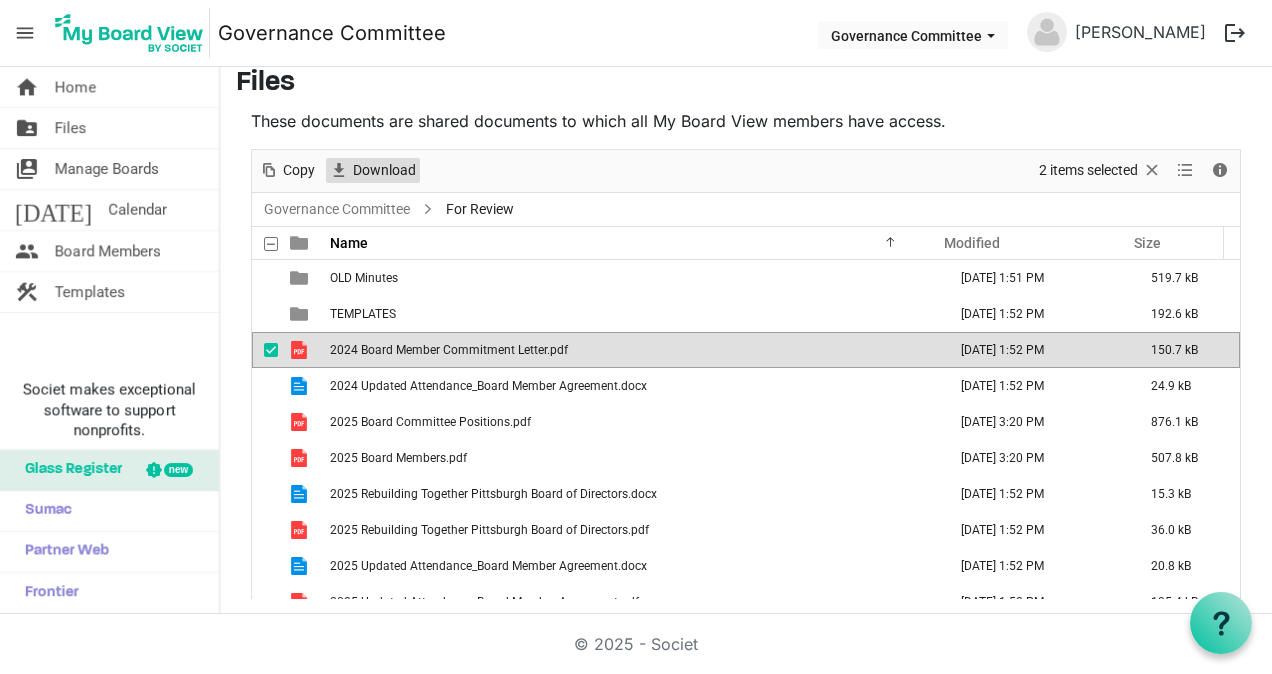 click on "Download" at bounding box center [384, 170] 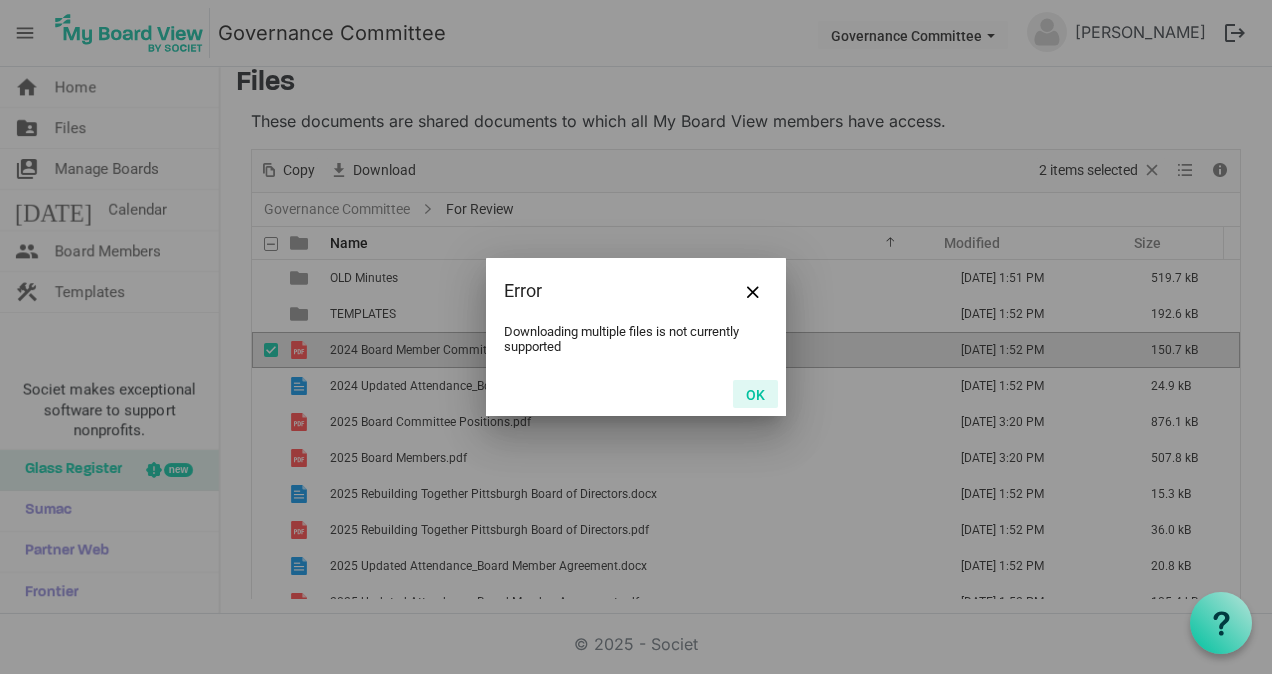click on "OK" at bounding box center (755, 394) 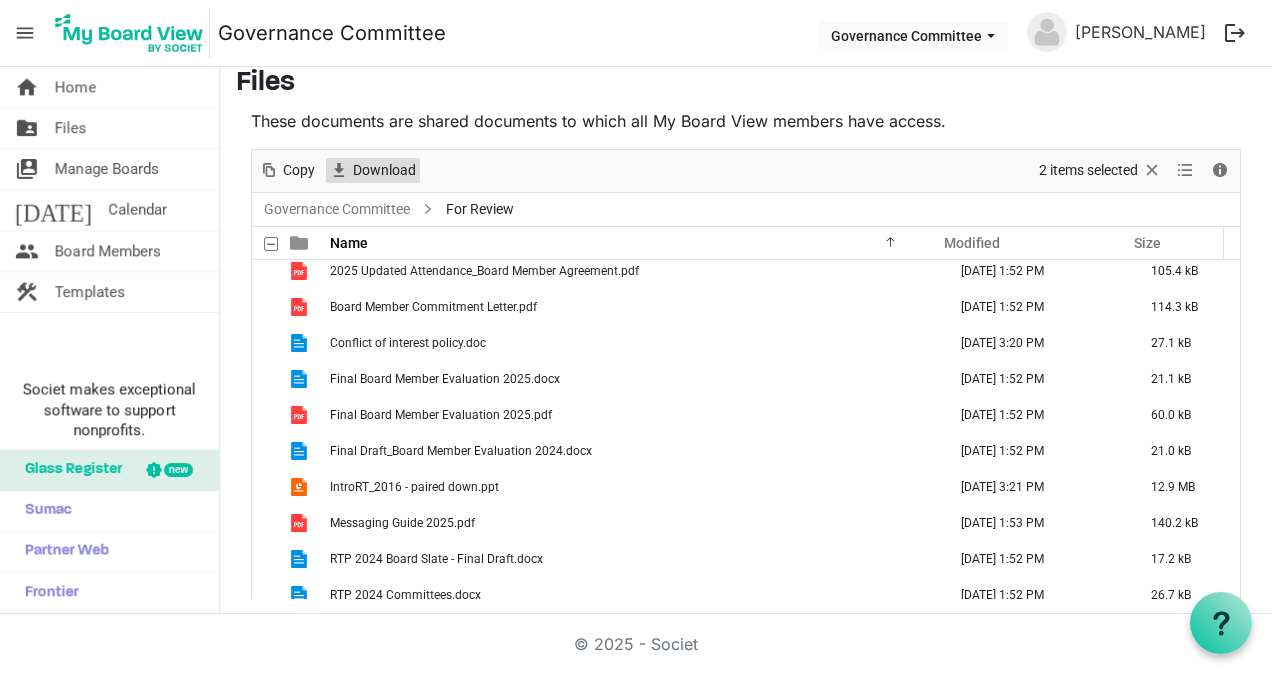 scroll, scrollTop: 380, scrollLeft: 0, axis: vertical 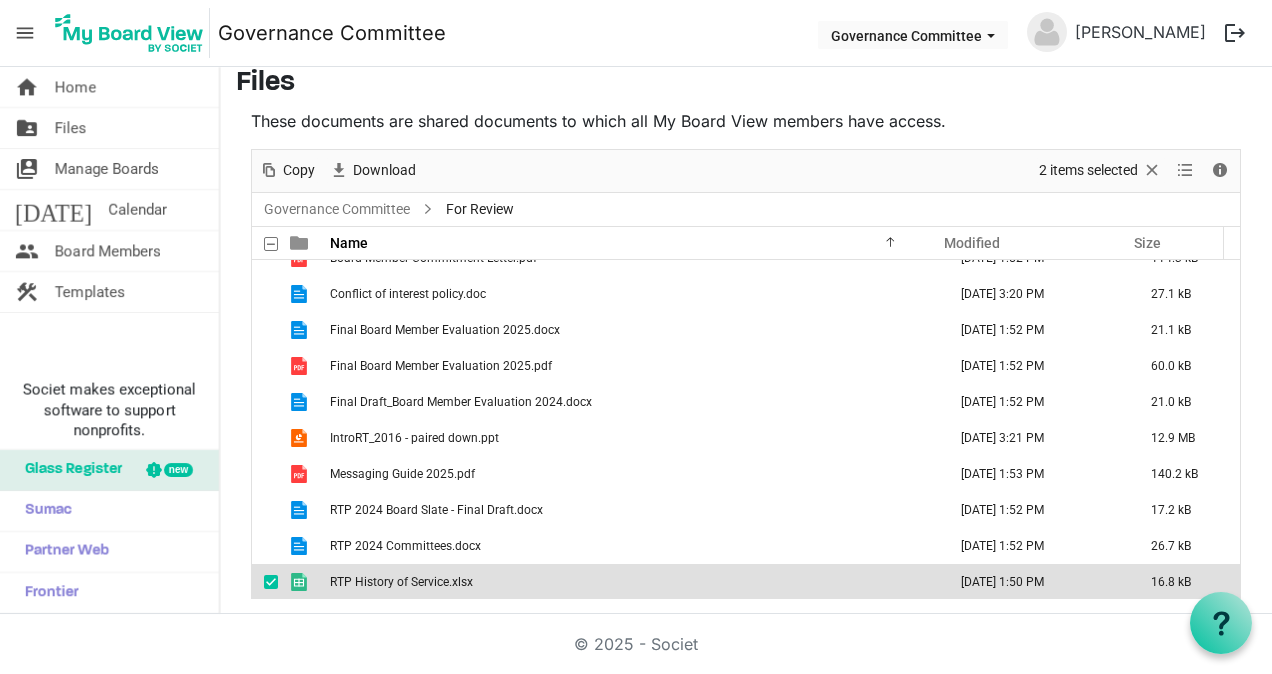 click at bounding box center [271, 582] 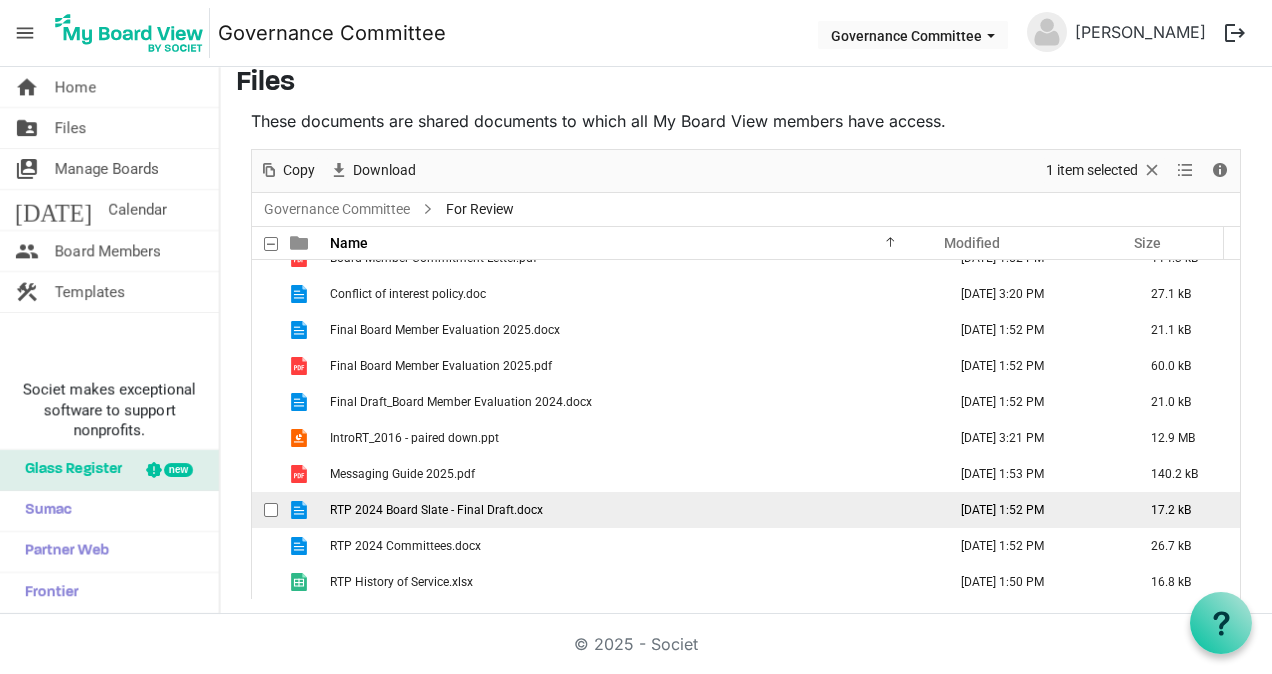 scroll, scrollTop: 0, scrollLeft: 0, axis: both 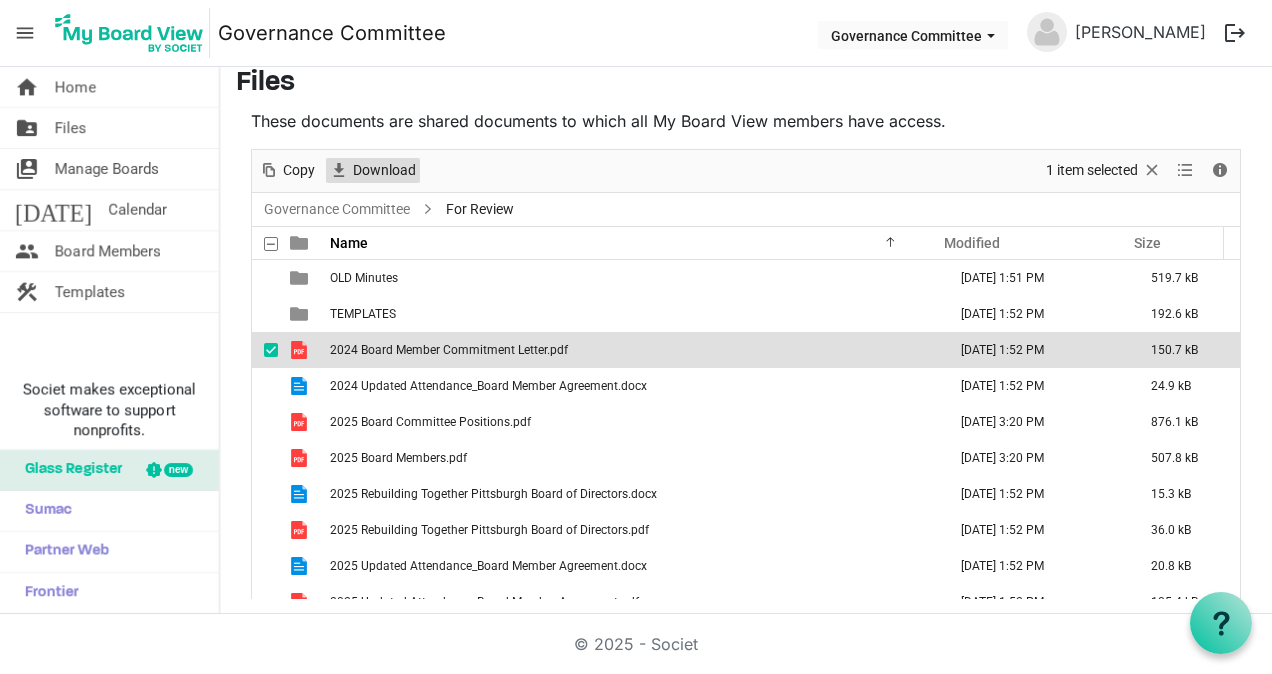 click on "Download" at bounding box center (384, 170) 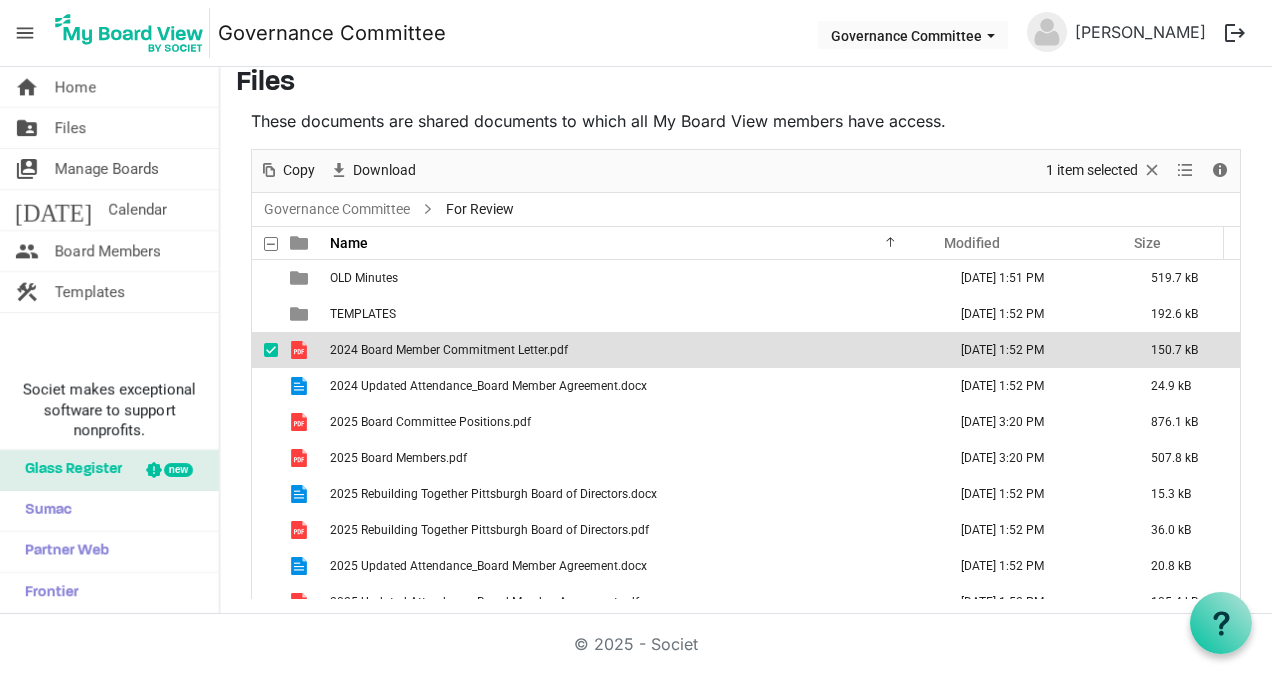 click at bounding box center (271, 350) 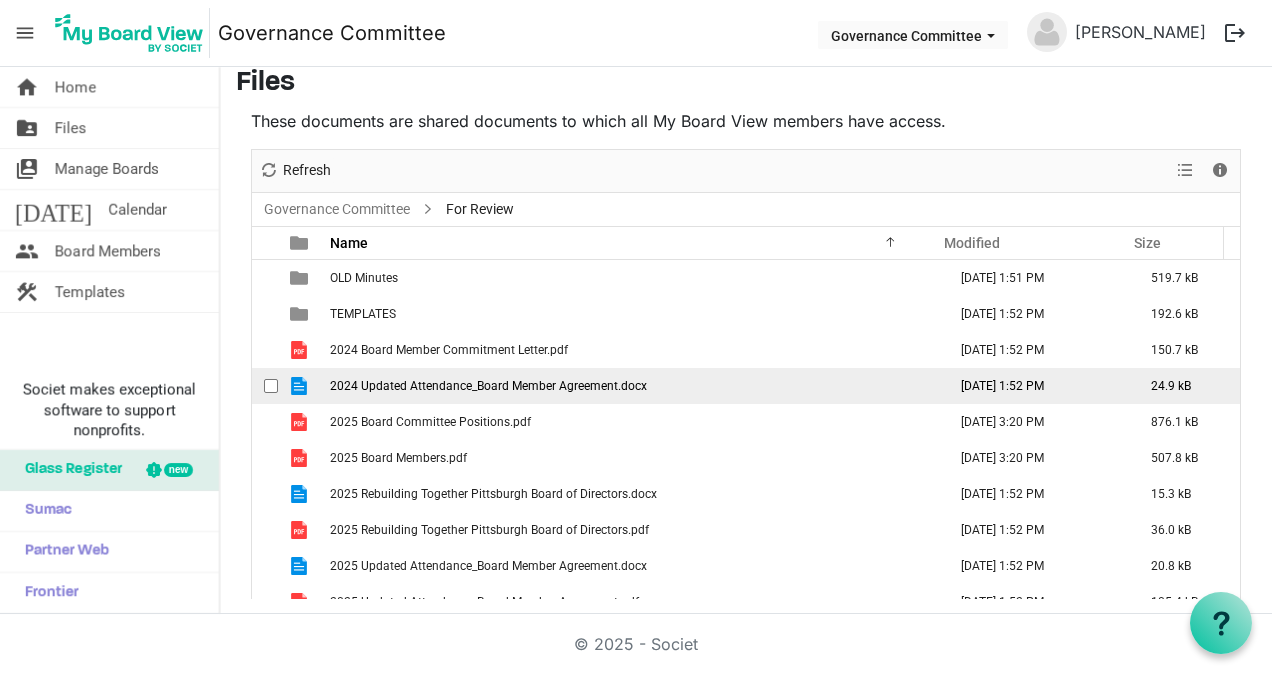 click at bounding box center [271, 386] 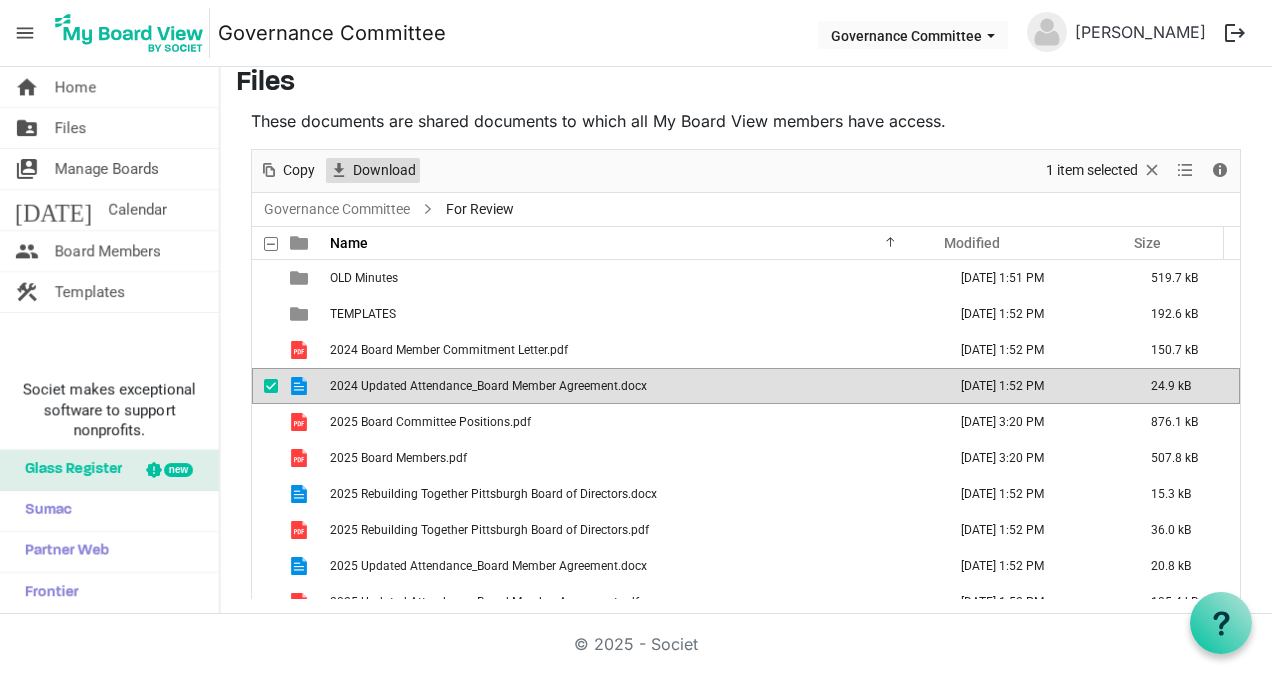 click on "Download" at bounding box center [384, 170] 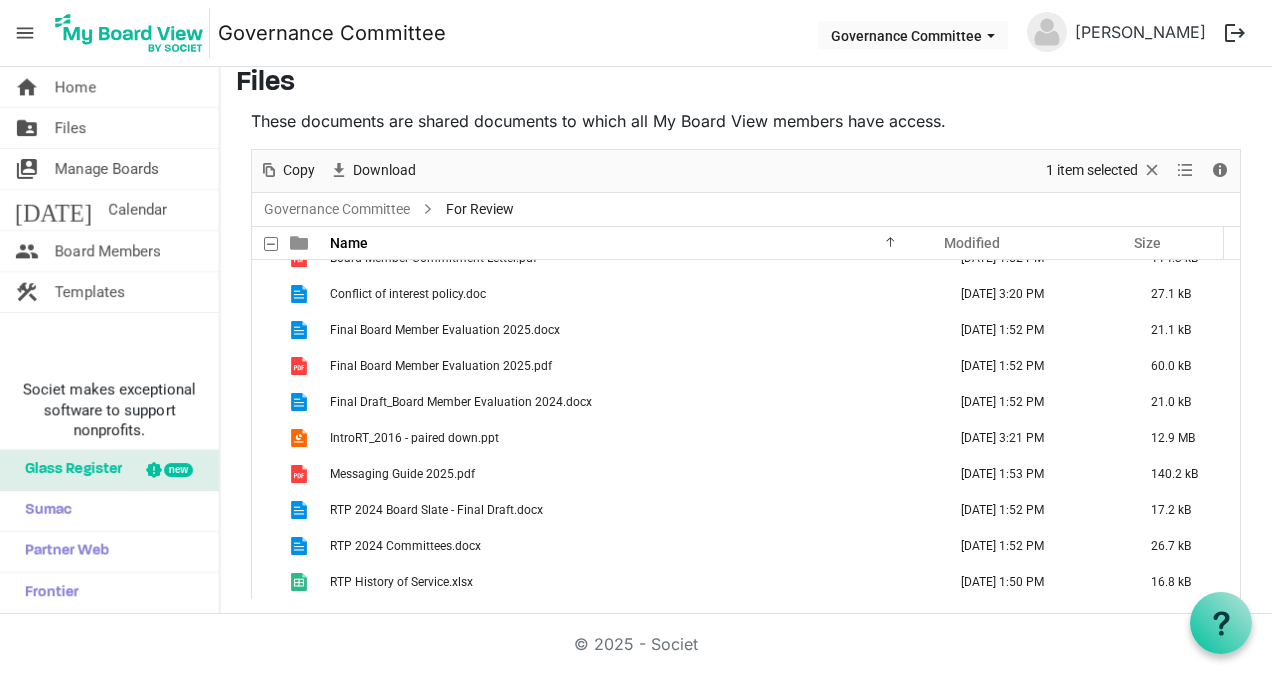 scroll, scrollTop: 380, scrollLeft: 0, axis: vertical 